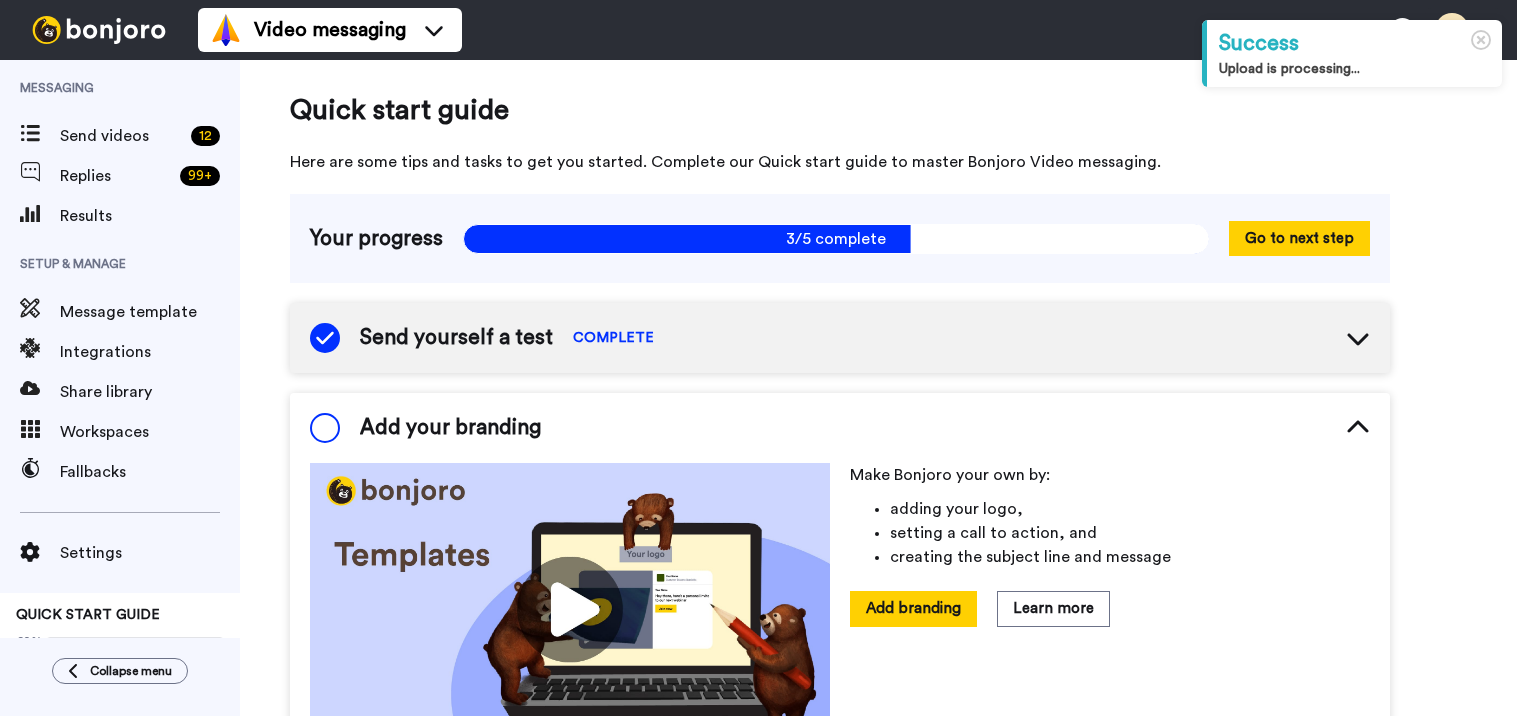 scroll, scrollTop: 0, scrollLeft: 0, axis: both 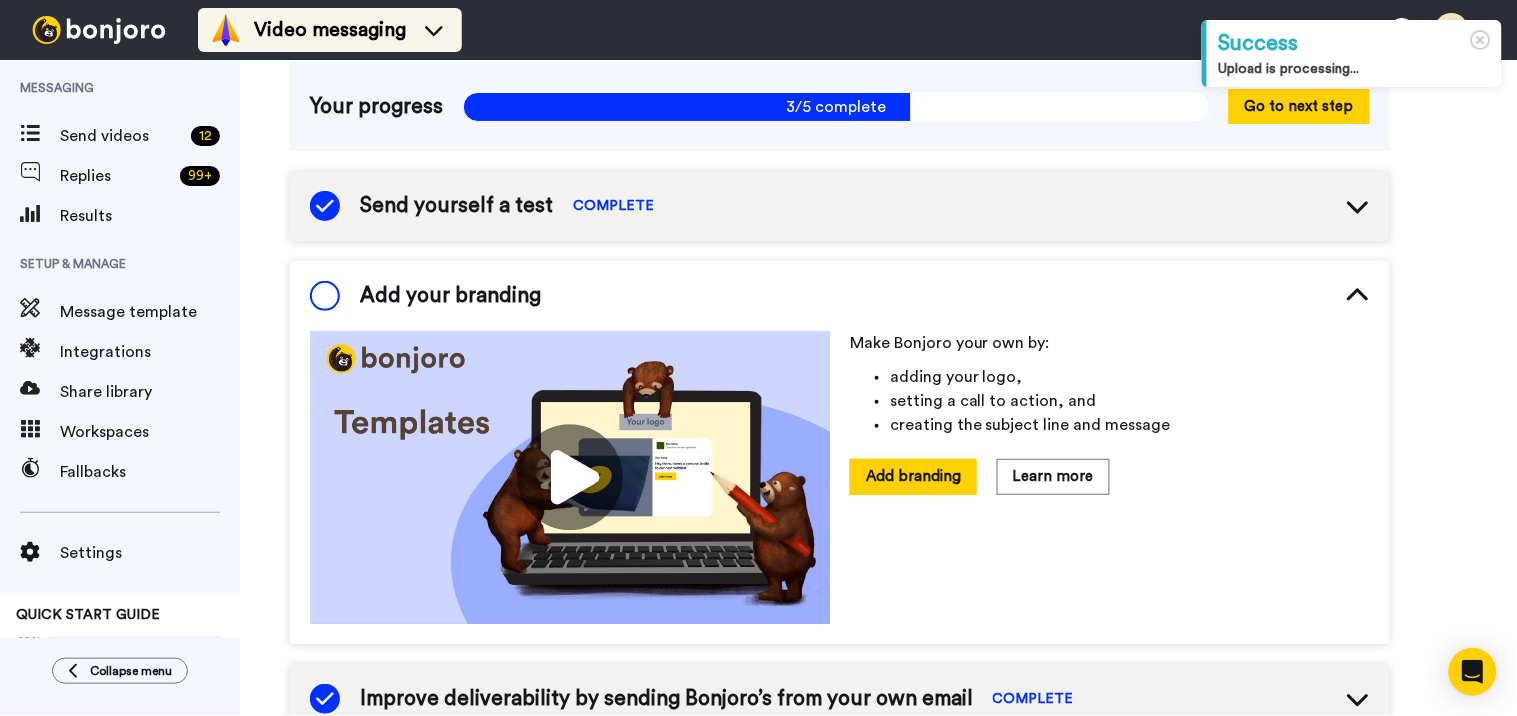 click on "Video messaging" at bounding box center [330, 30] 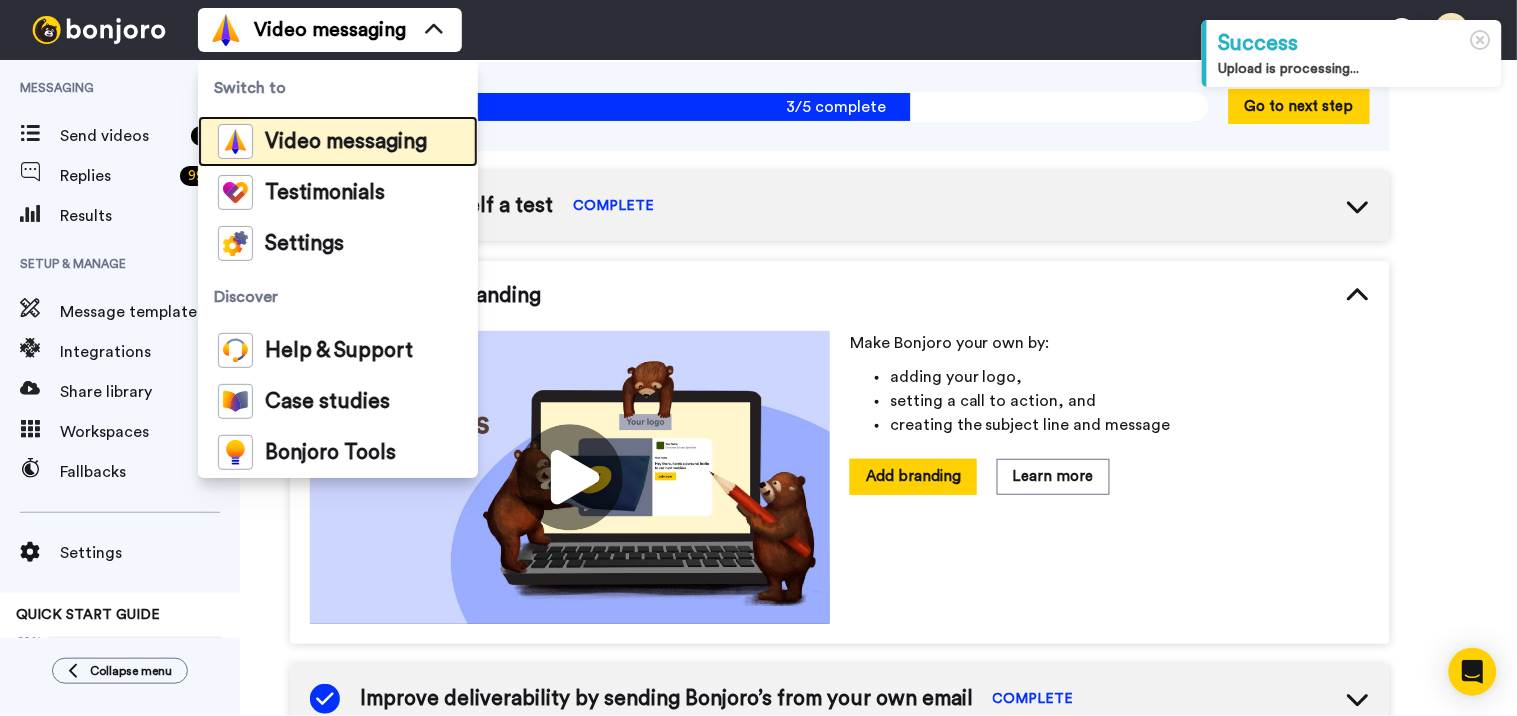 click on "Video messaging" at bounding box center [346, 142] 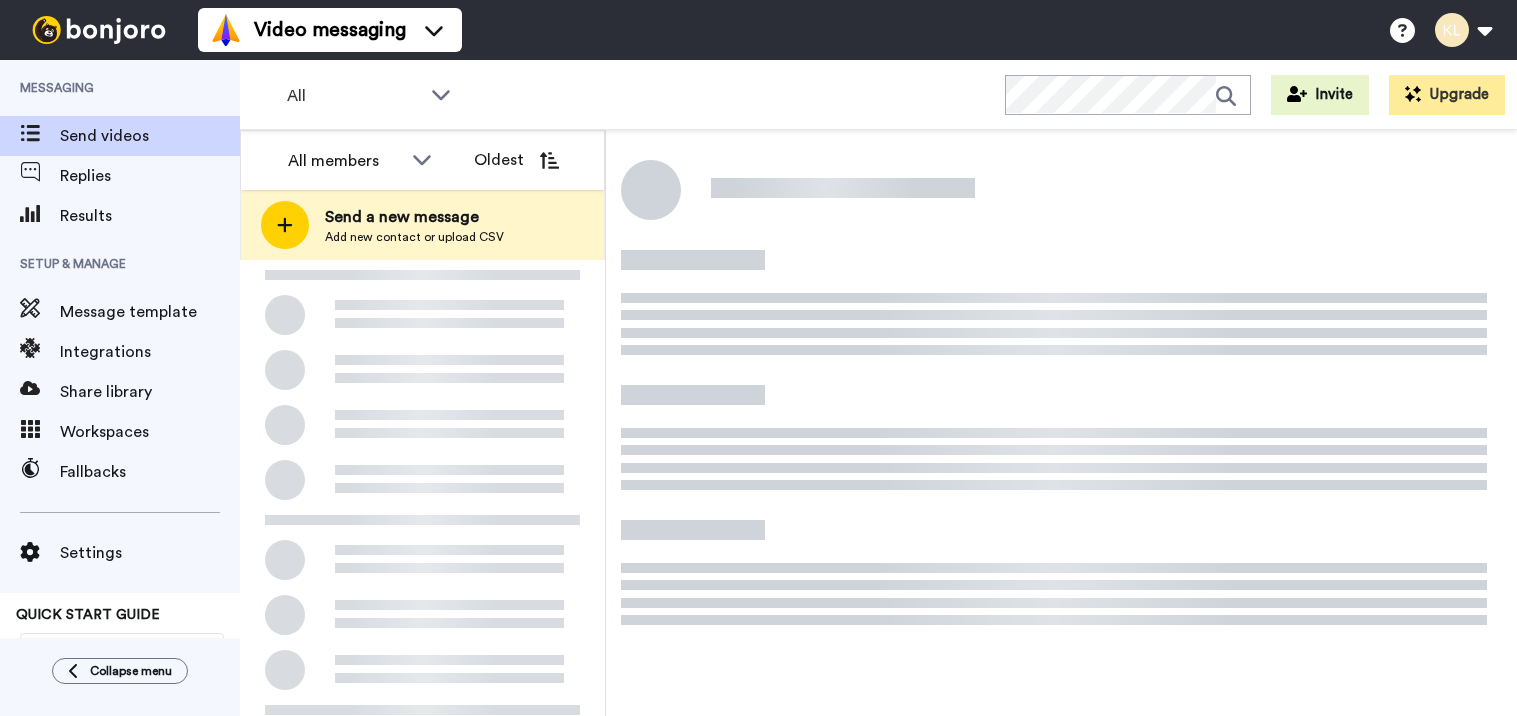 scroll, scrollTop: 0, scrollLeft: 0, axis: both 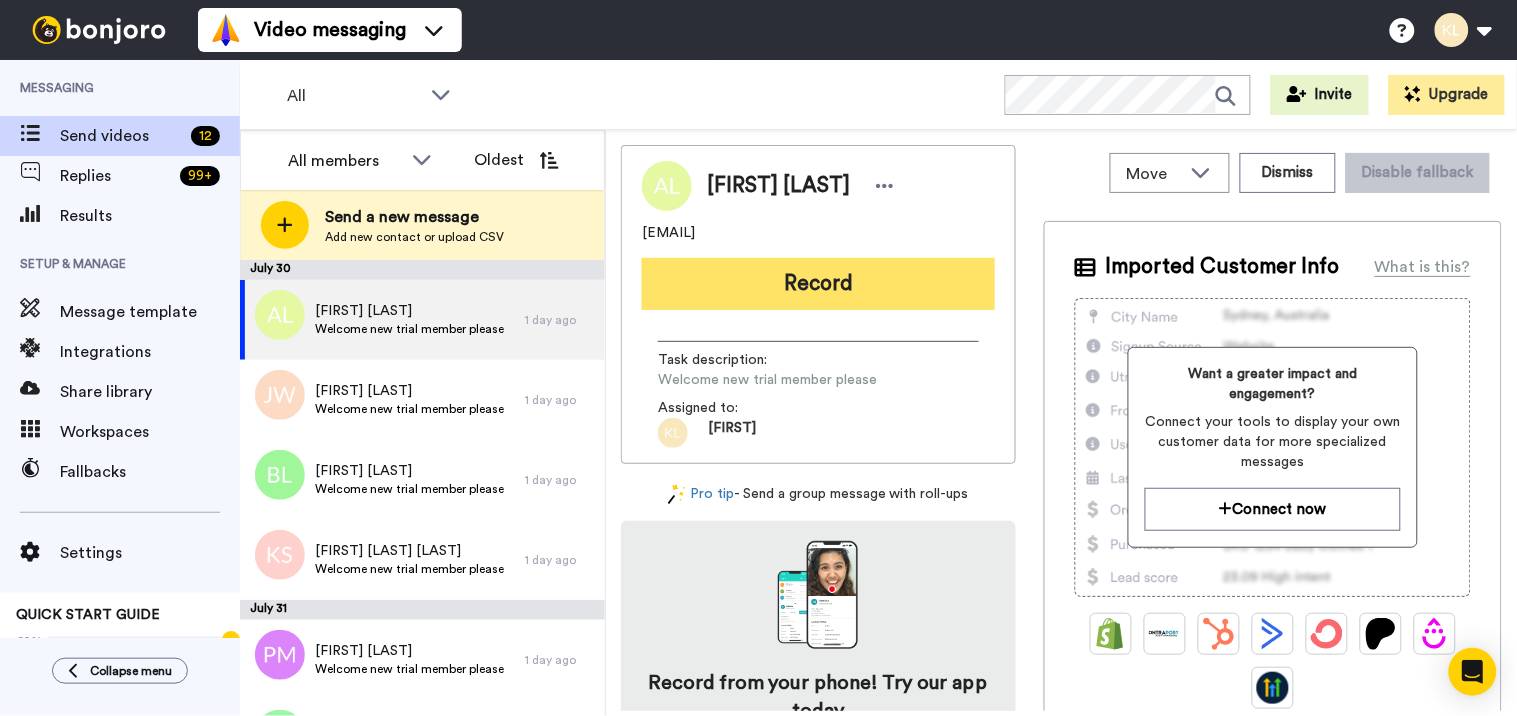 click on "Record" at bounding box center (818, 284) 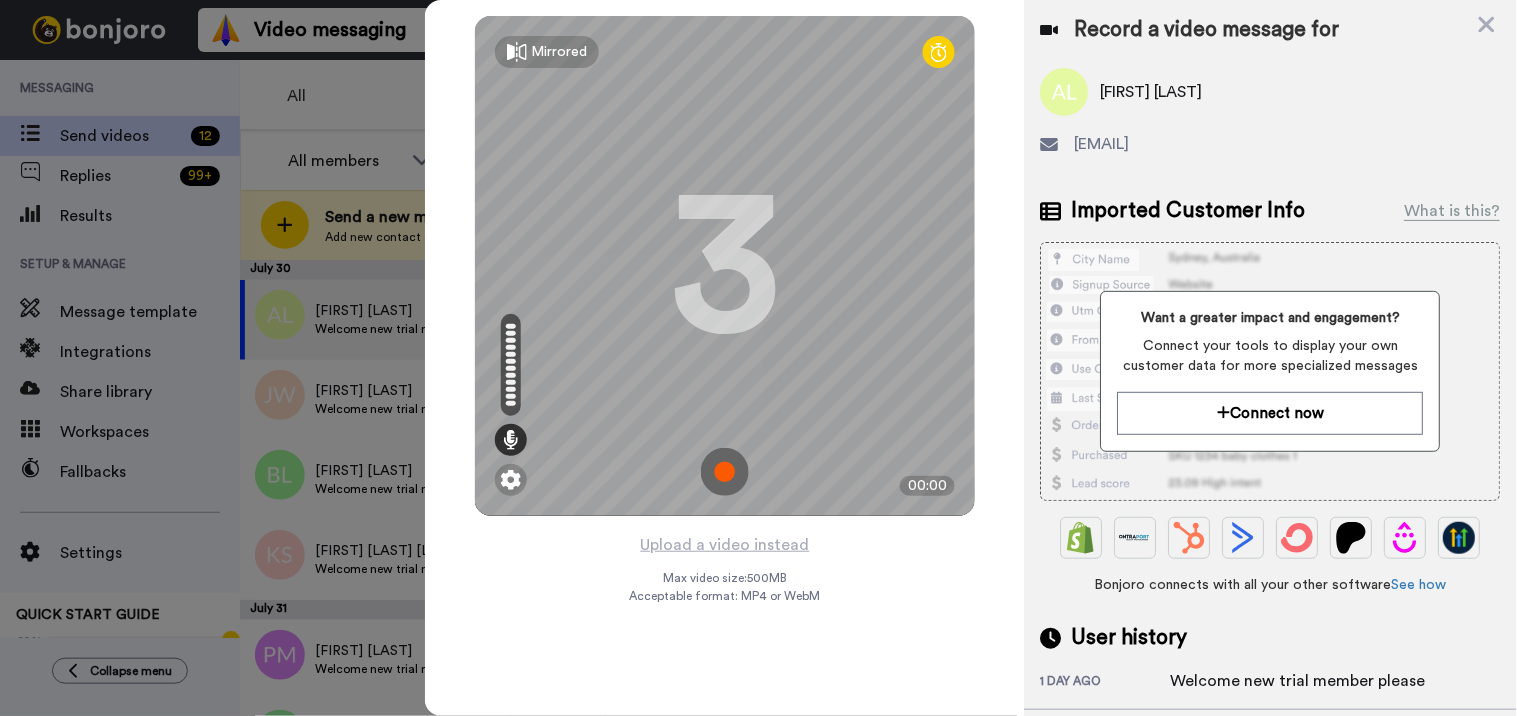 click at bounding box center (725, 472) 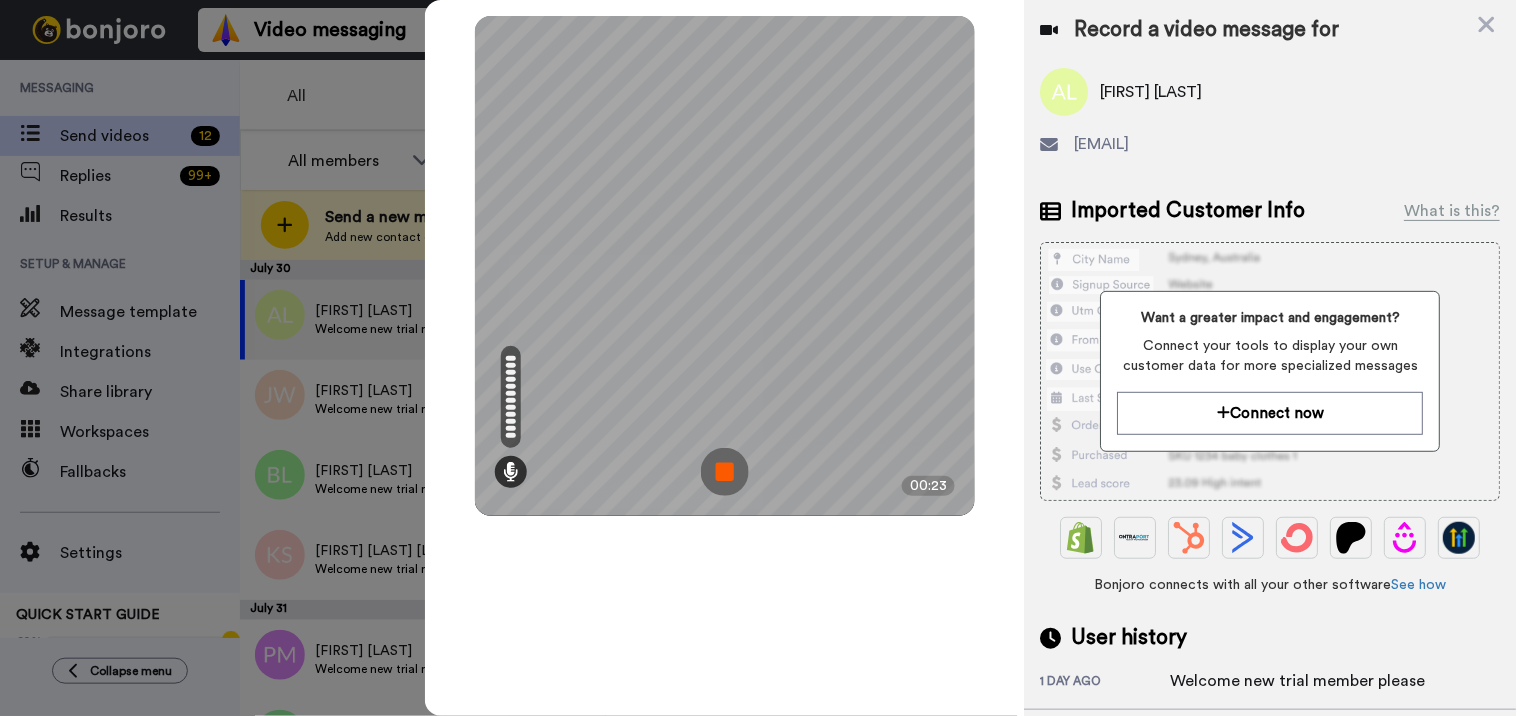click at bounding box center [725, 472] 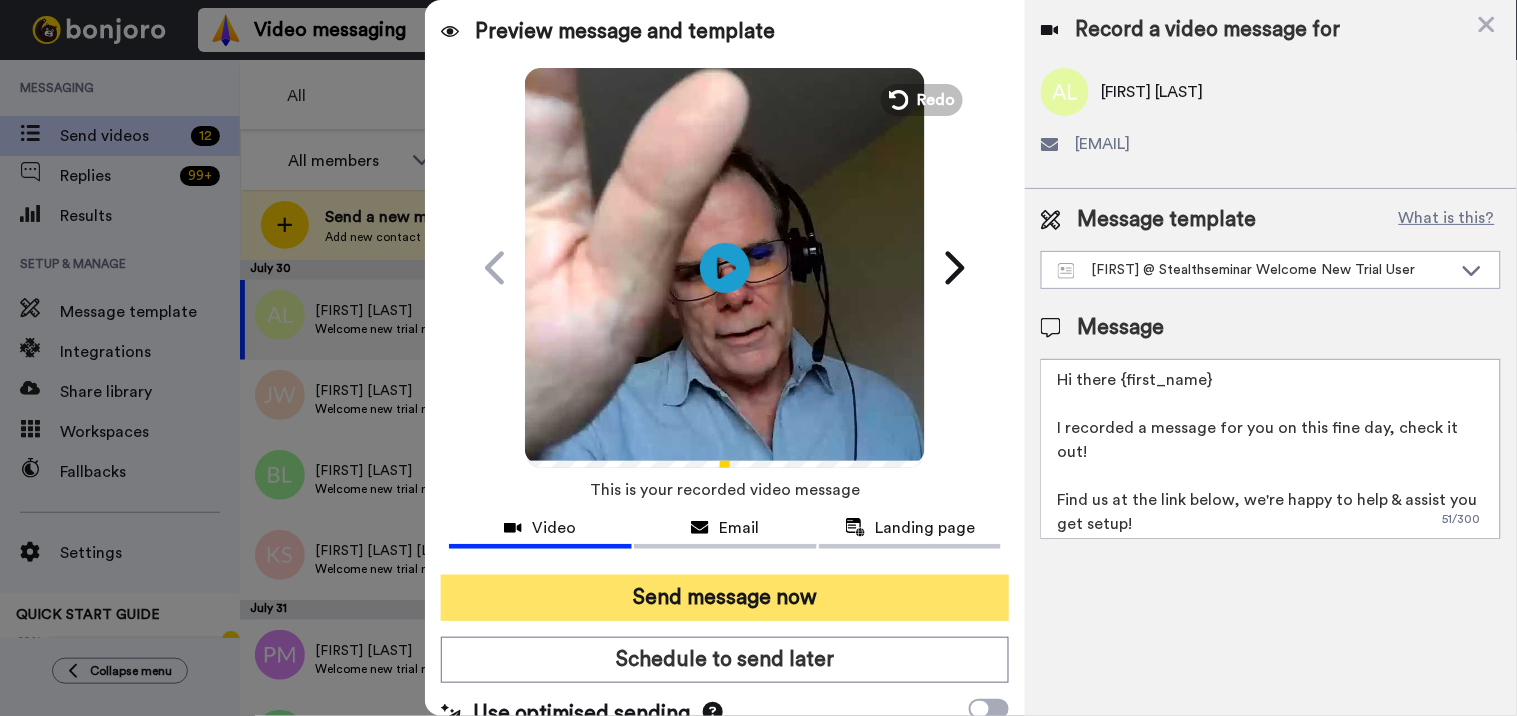 click on "Send message now" at bounding box center (725, 598) 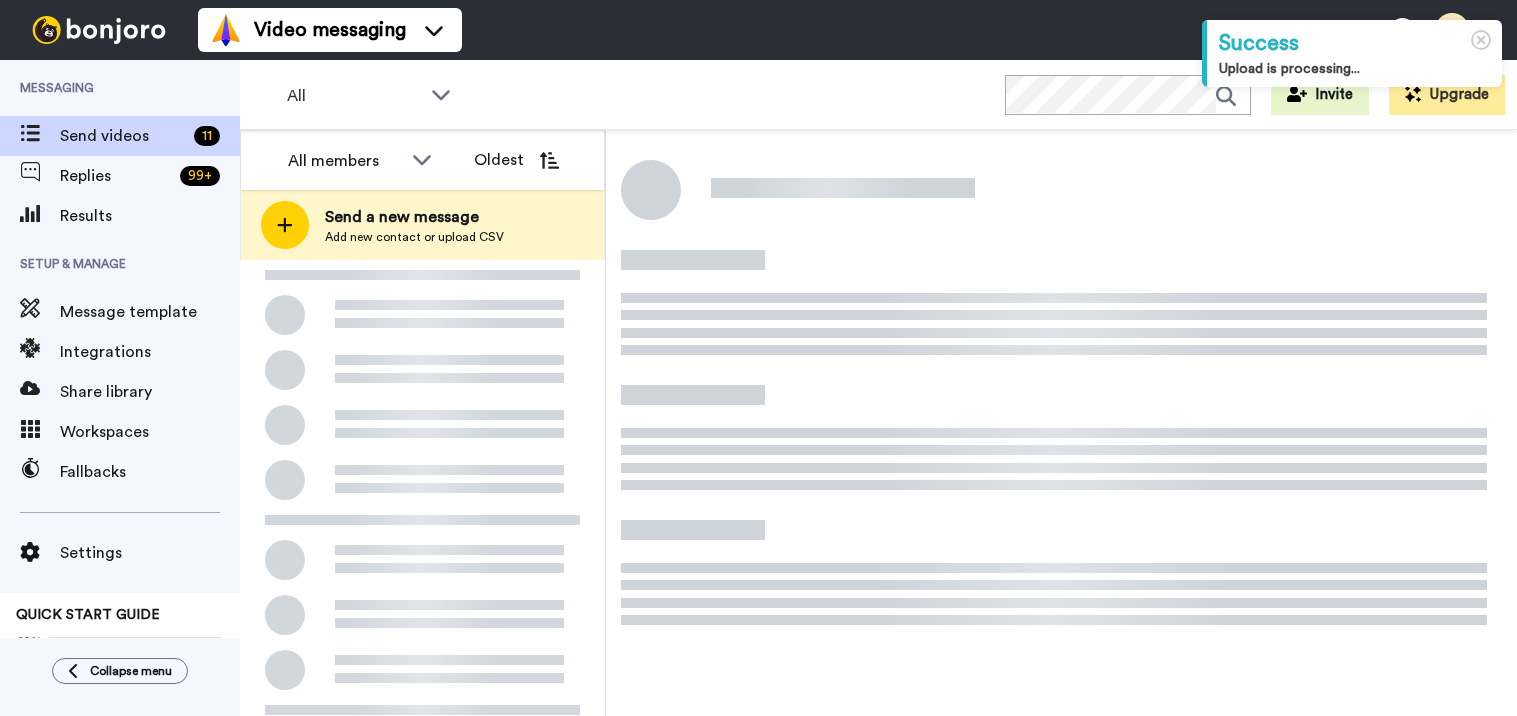 scroll, scrollTop: 0, scrollLeft: 0, axis: both 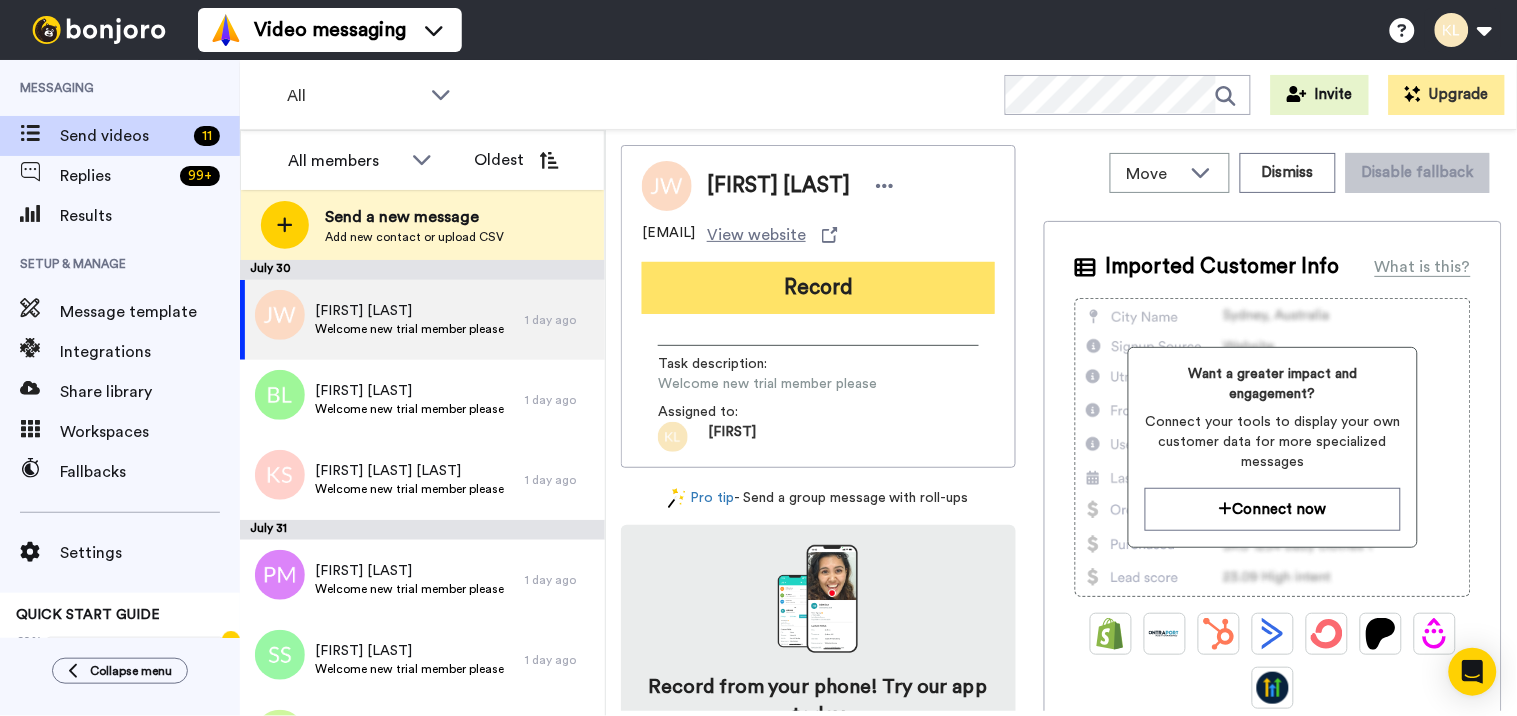 click on "Record" at bounding box center (818, 288) 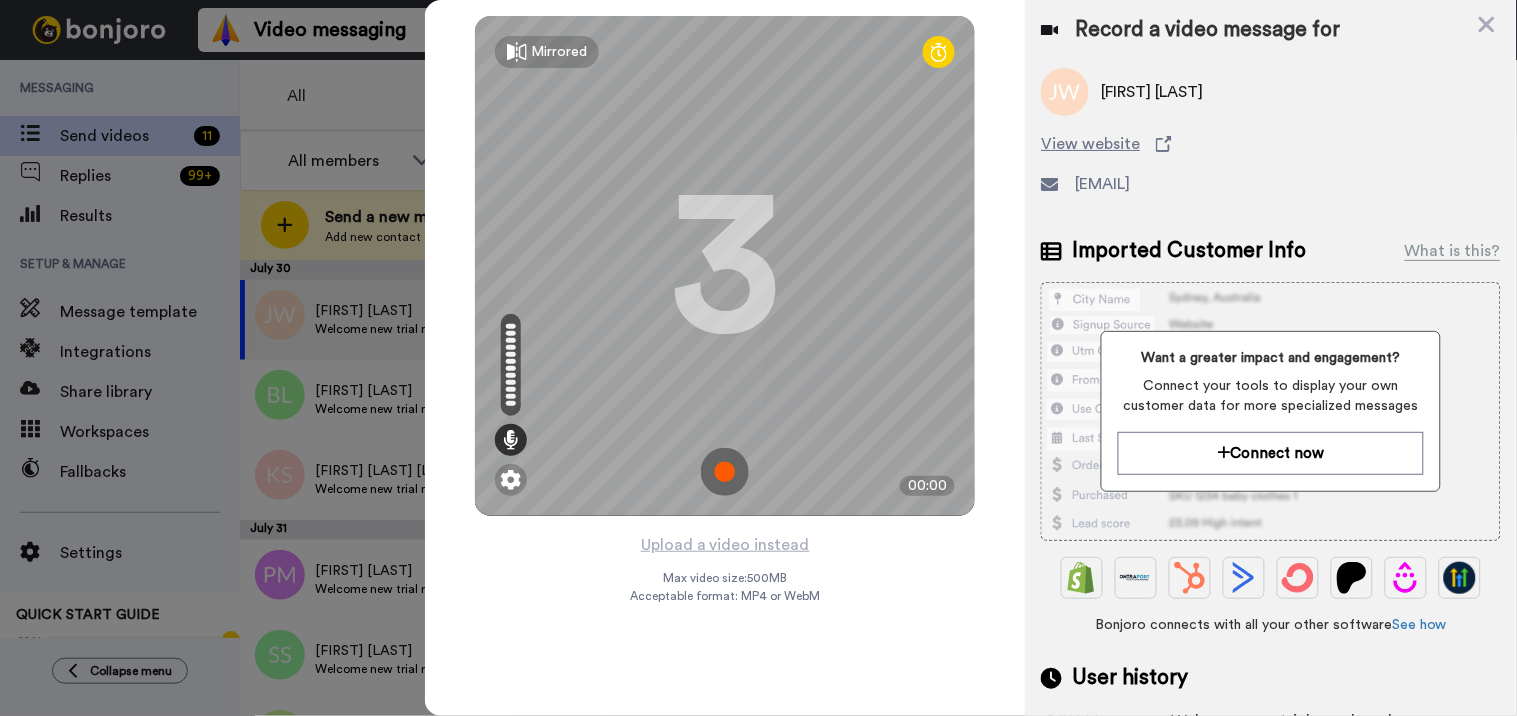 click at bounding box center (725, 472) 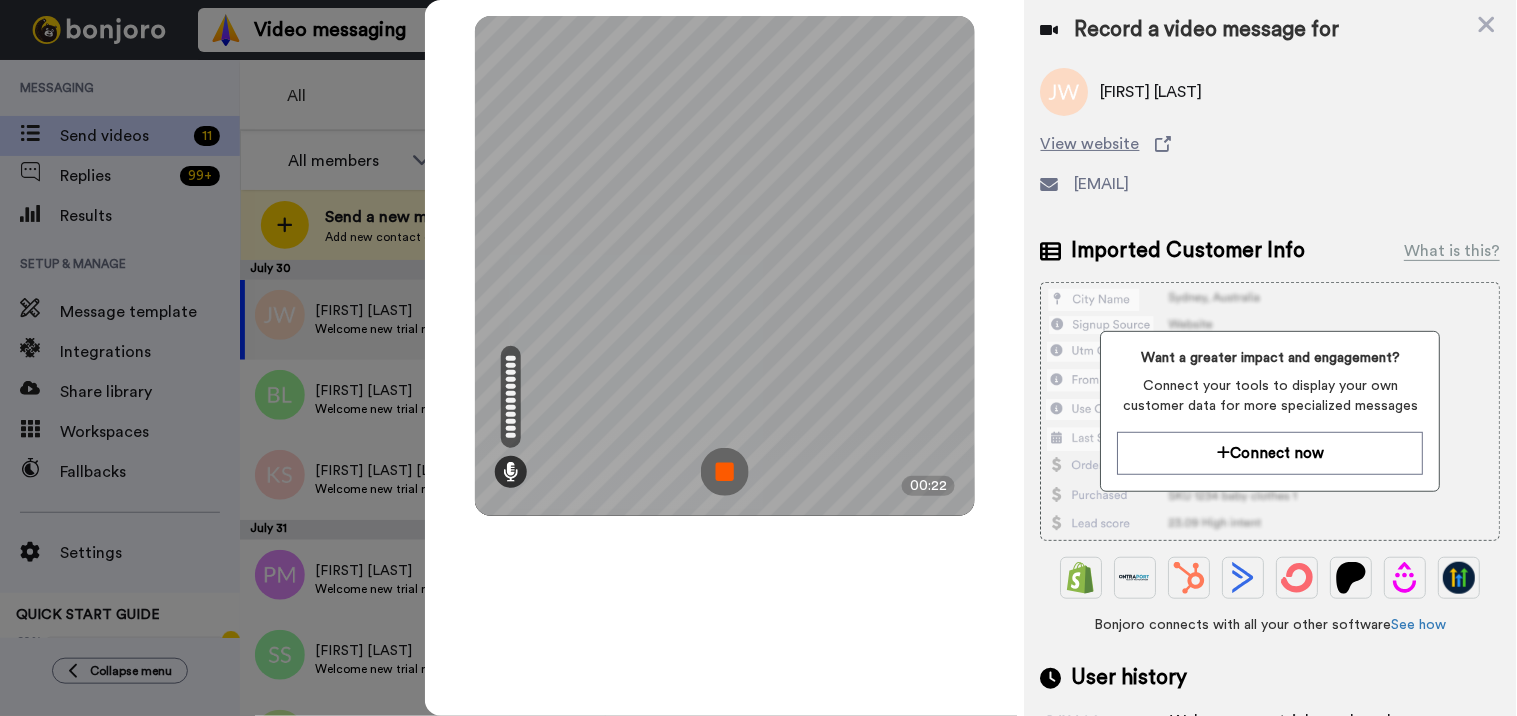 click at bounding box center [725, 472] 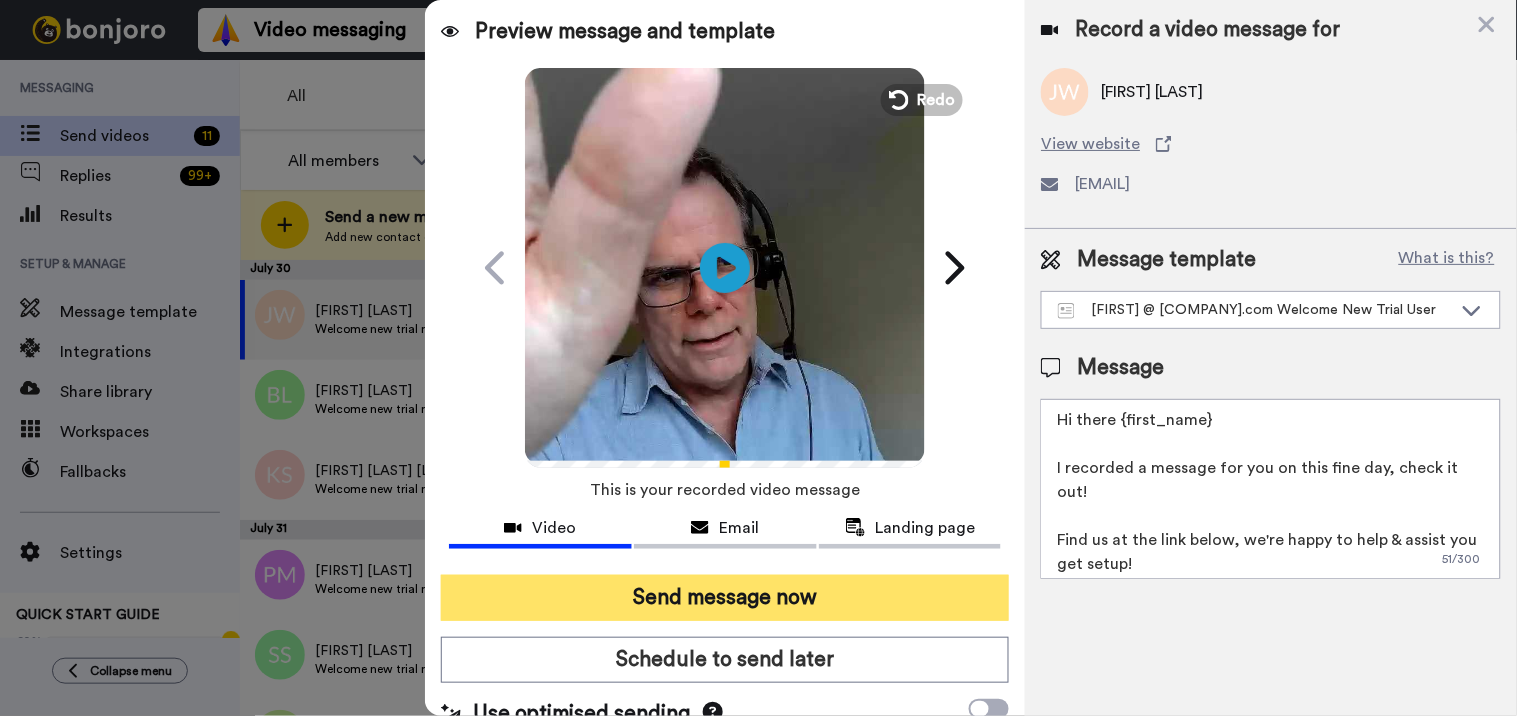 click on "Send message now" at bounding box center [725, 598] 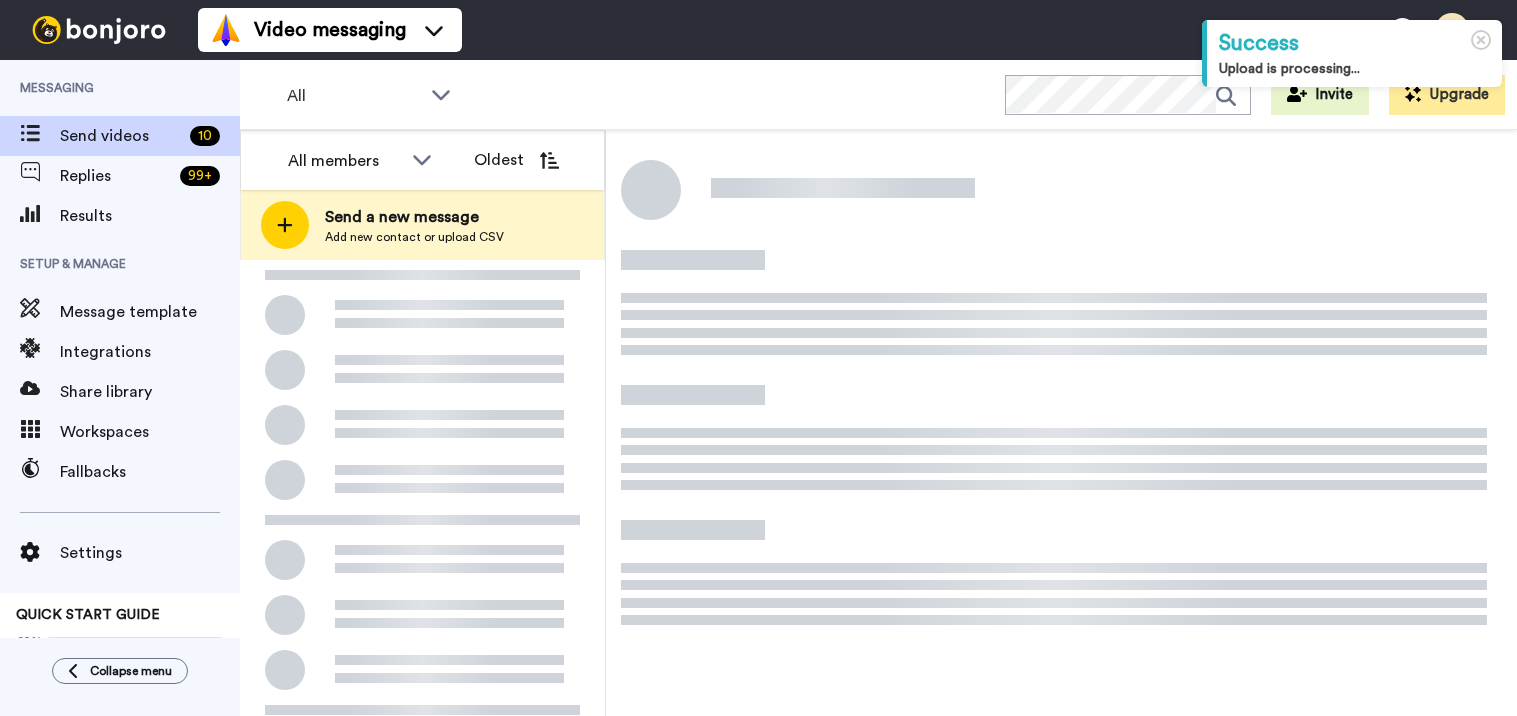 scroll, scrollTop: 0, scrollLeft: 0, axis: both 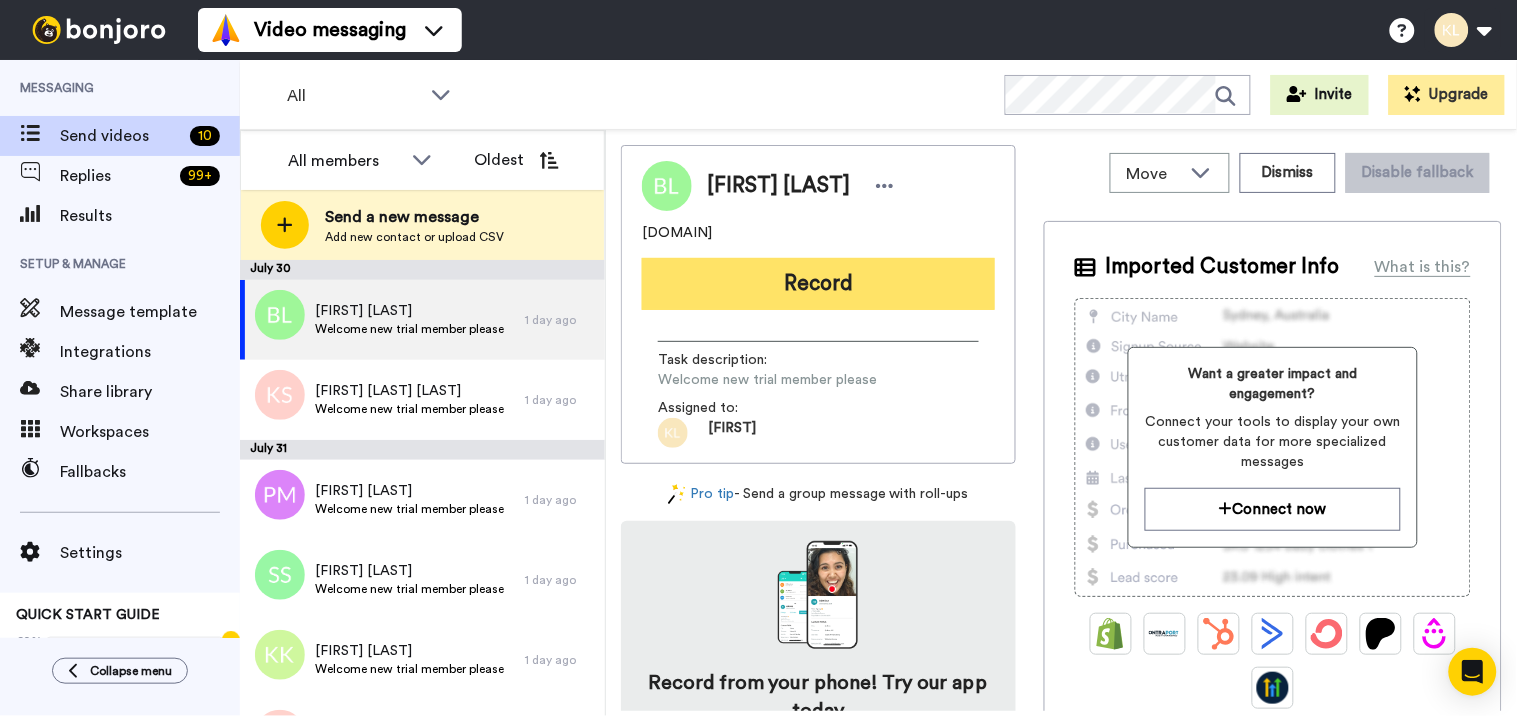 click on "Record" at bounding box center [818, 284] 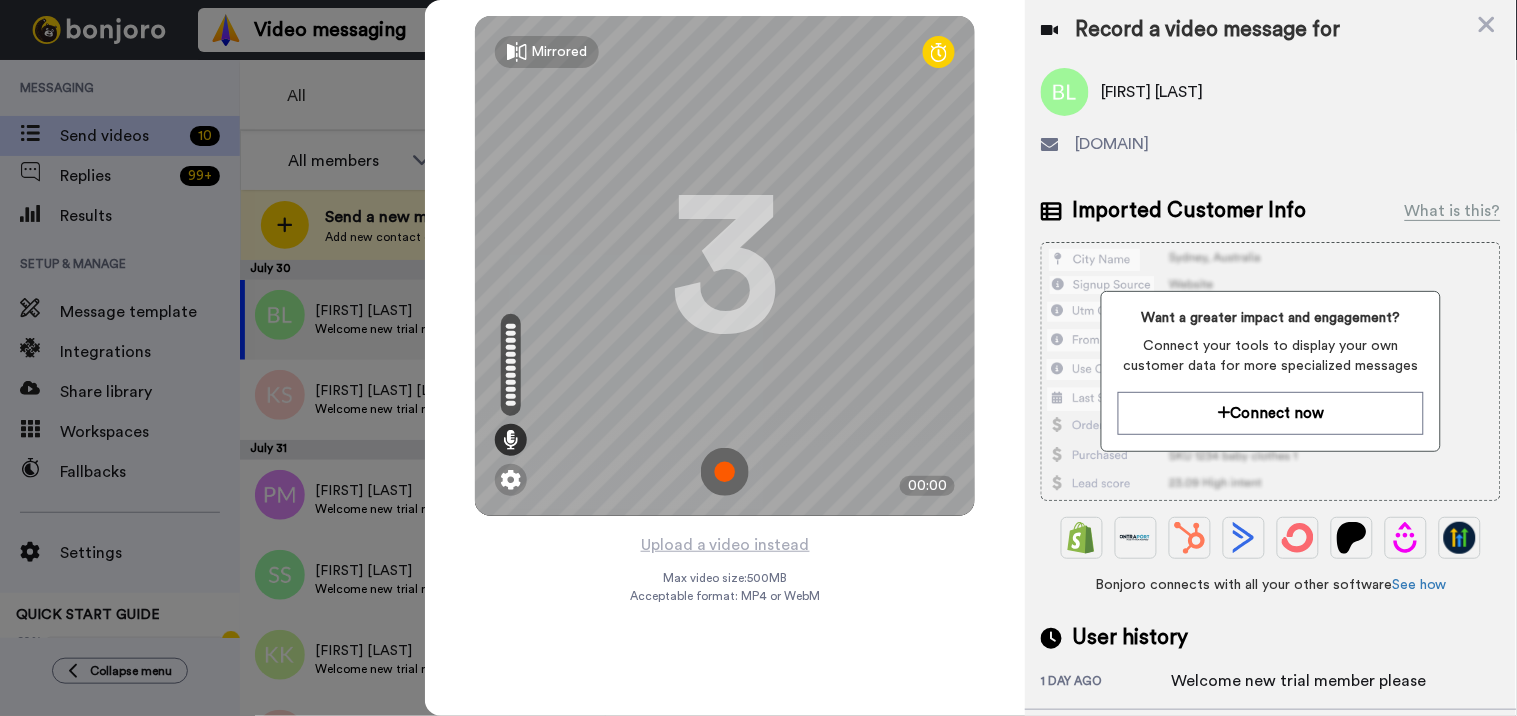 click at bounding box center (725, 472) 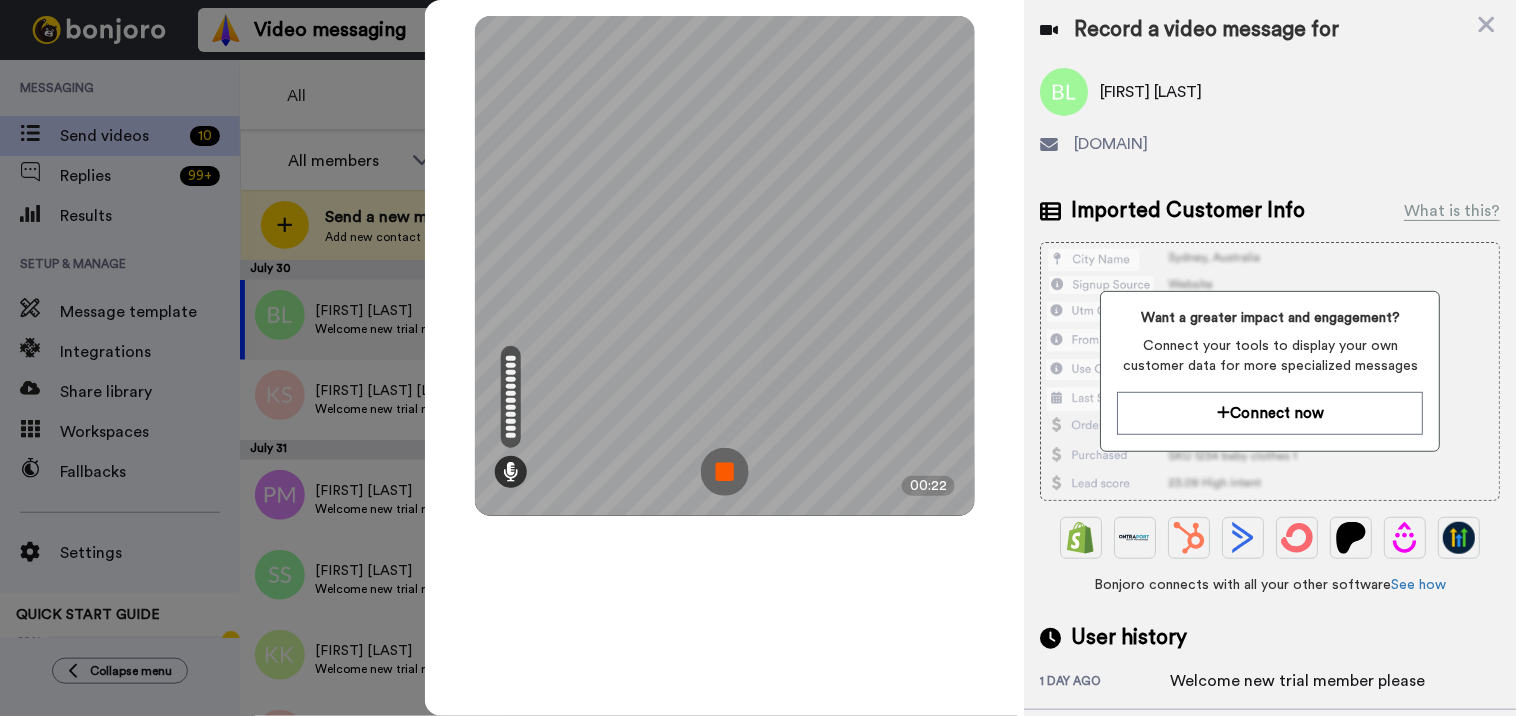 click at bounding box center (725, 472) 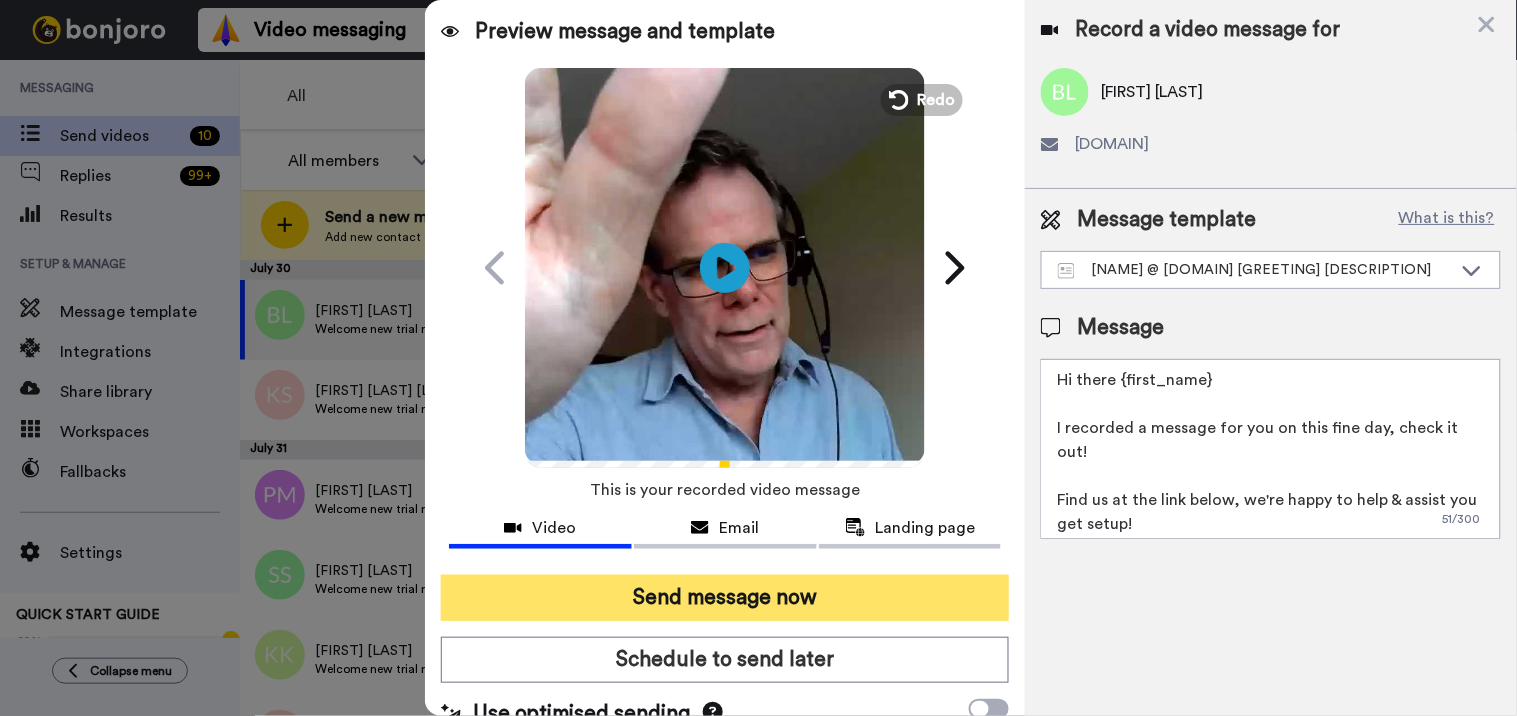 click on "Send message now" at bounding box center [725, 598] 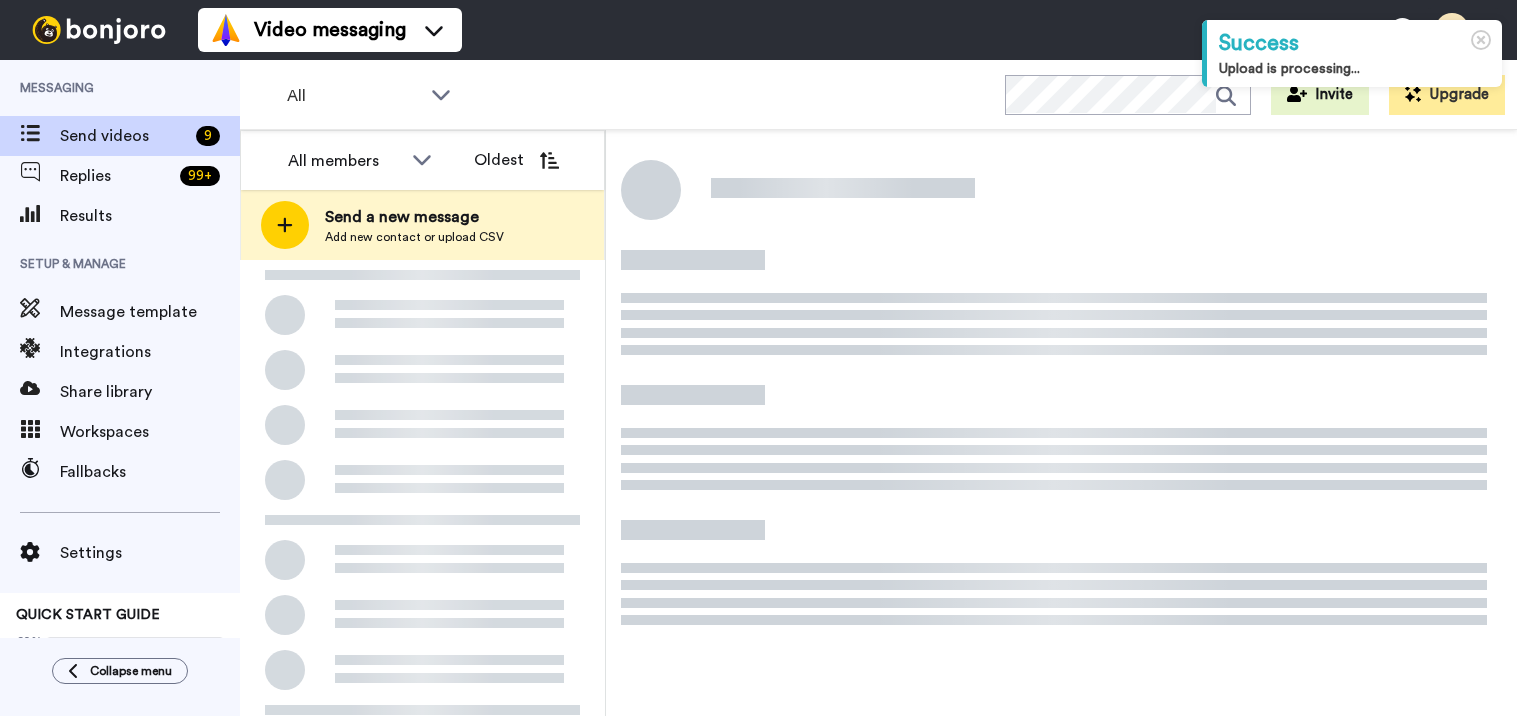 scroll, scrollTop: 0, scrollLeft: 0, axis: both 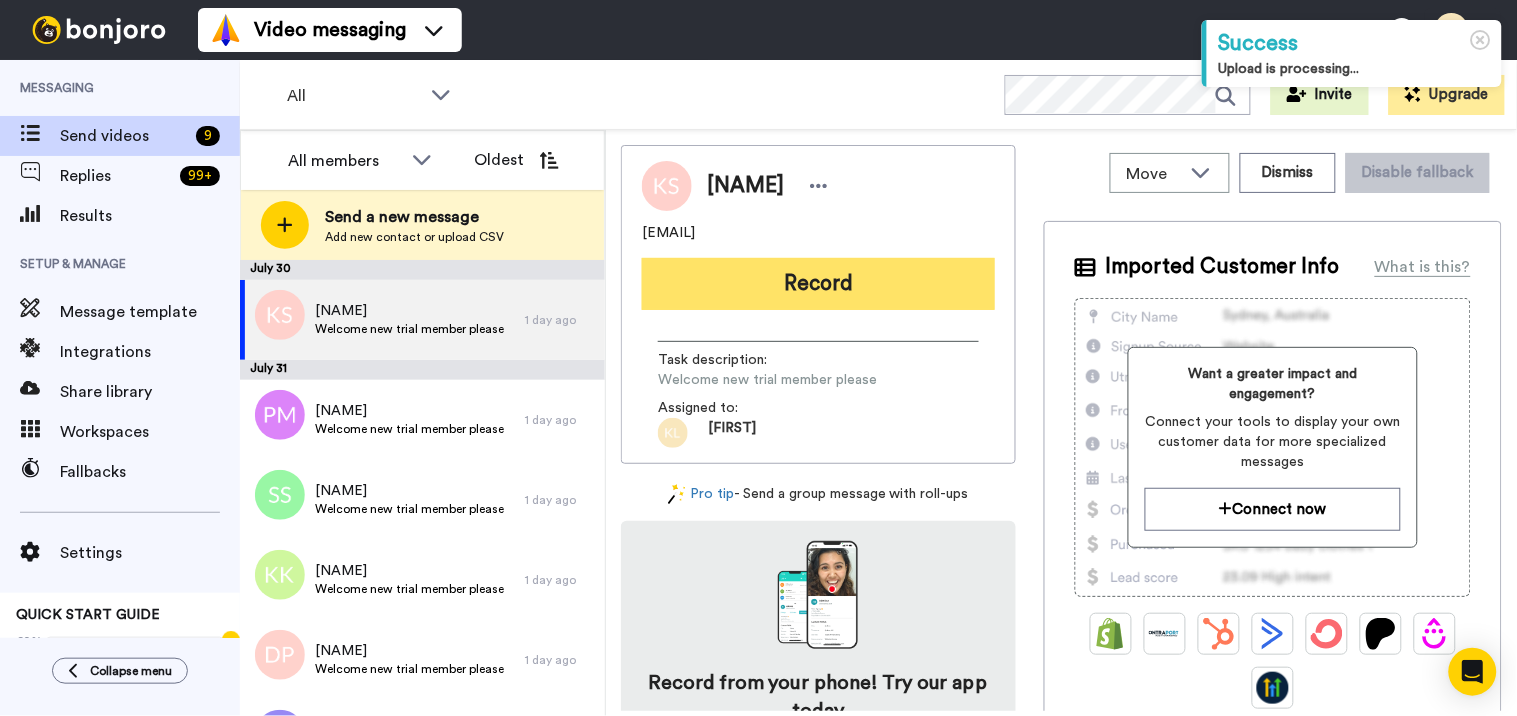 click on "Record" at bounding box center (818, 284) 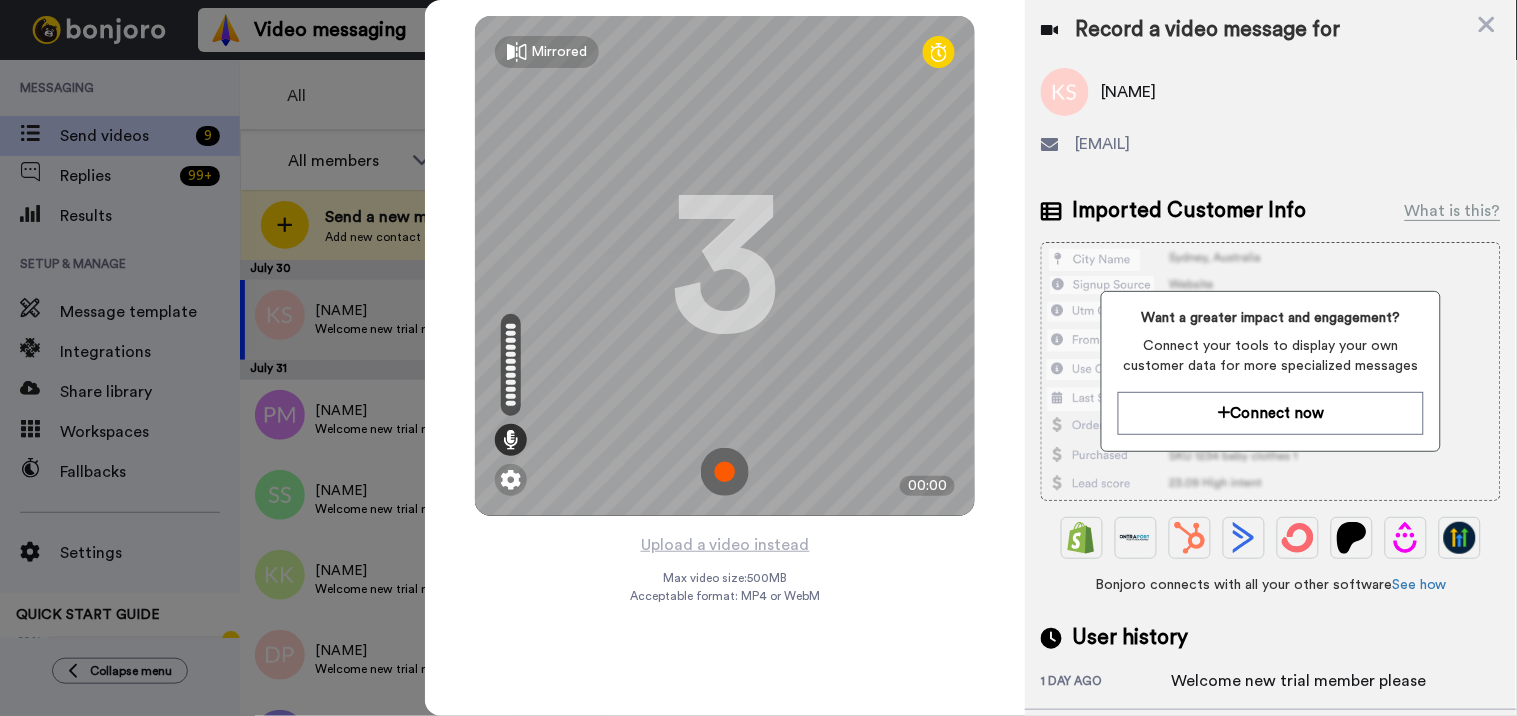 click at bounding box center [725, 472] 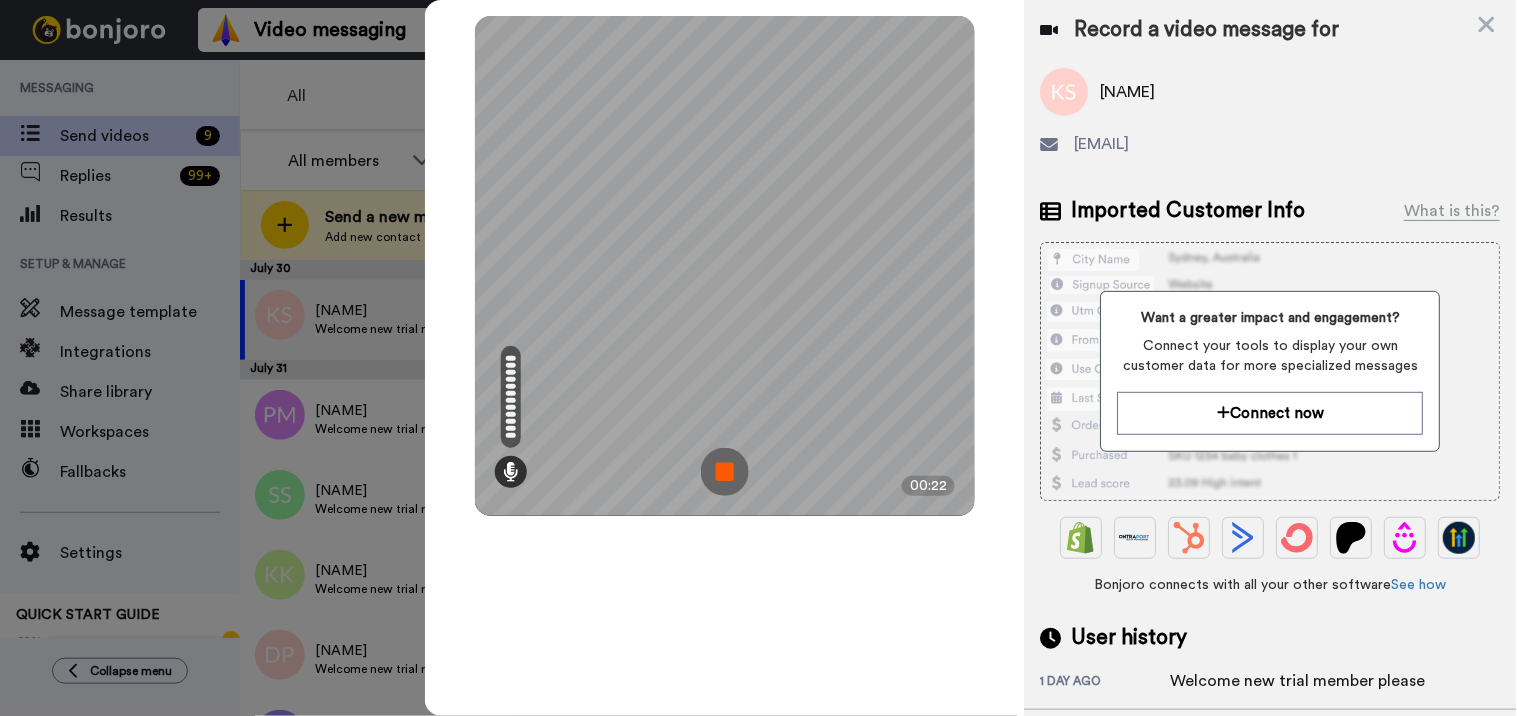 click at bounding box center [725, 472] 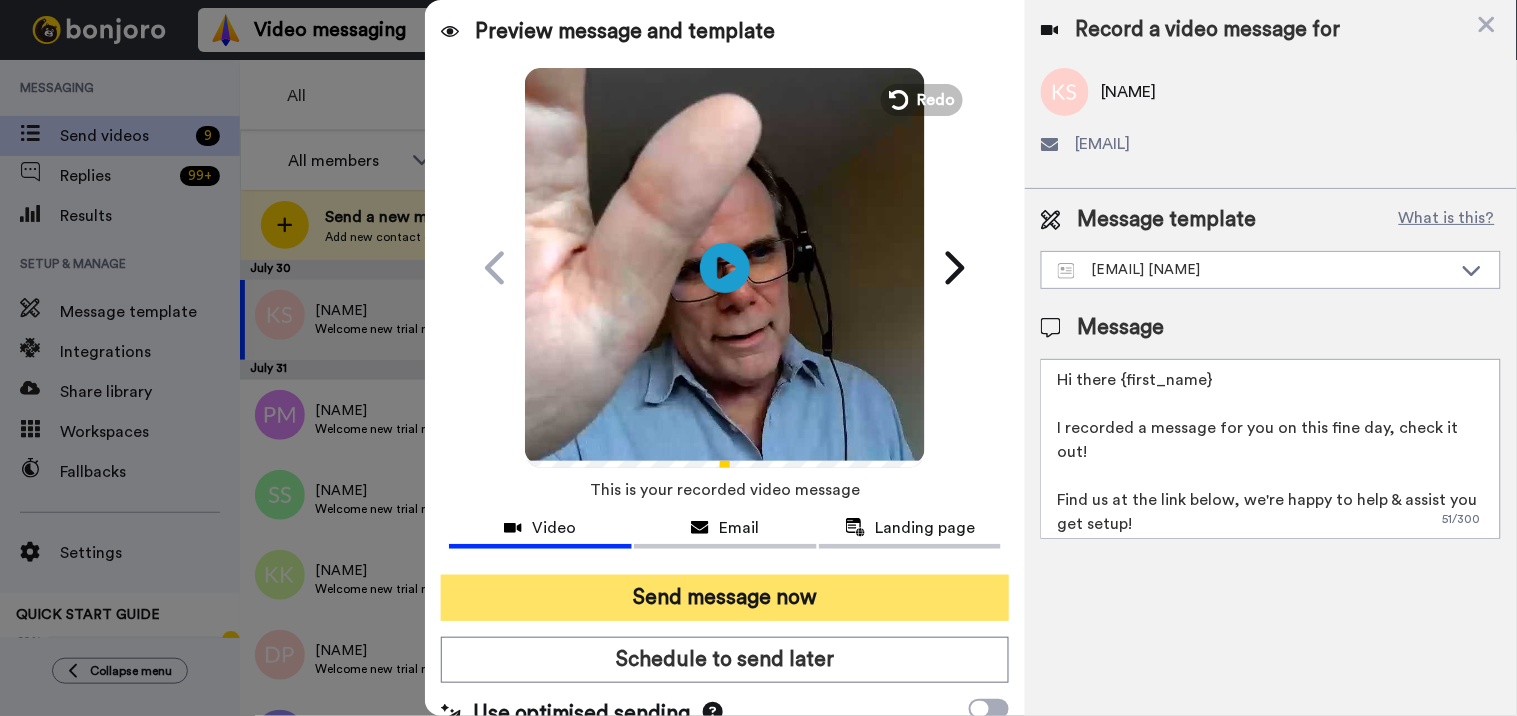 click on "Send message now" at bounding box center [725, 598] 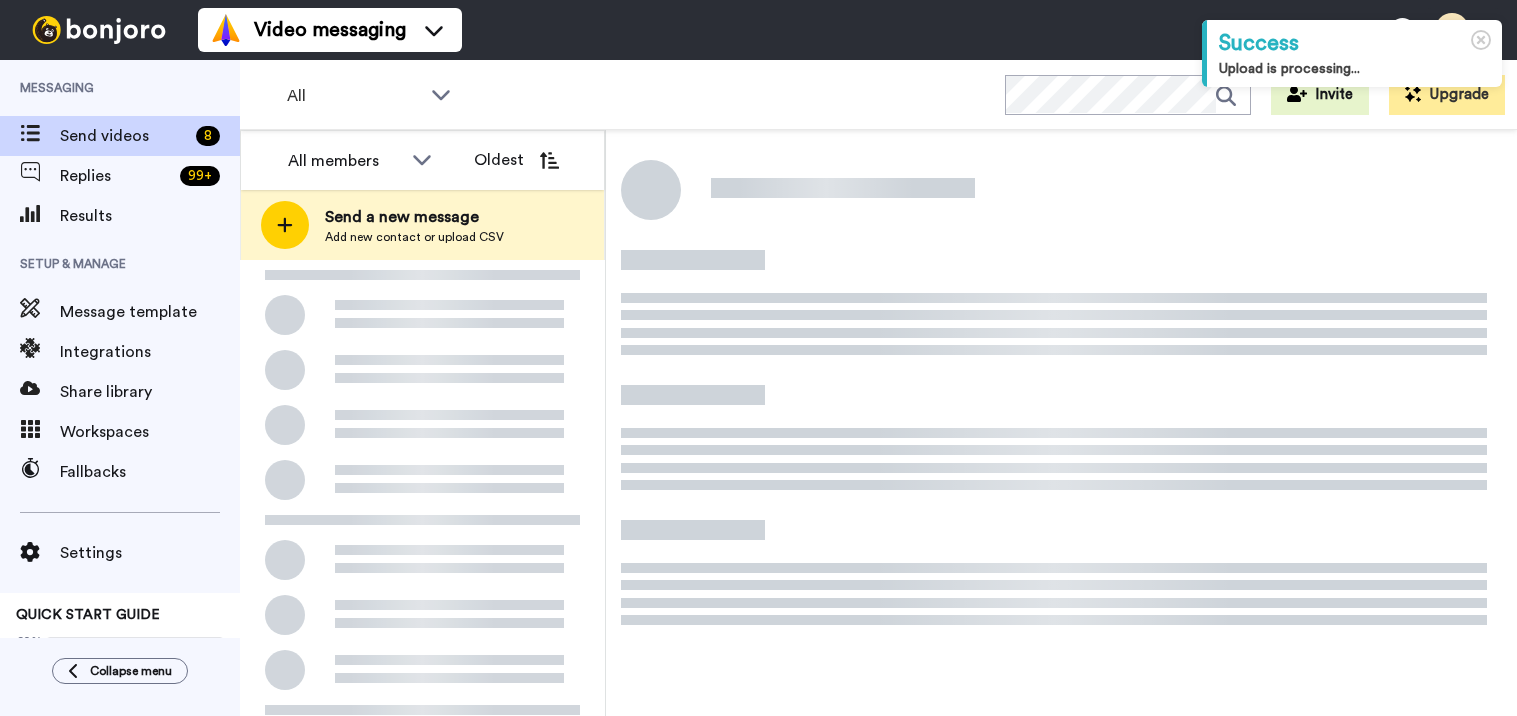 scroll, scrollTop: 0, scrollLeft: 0, axis: both 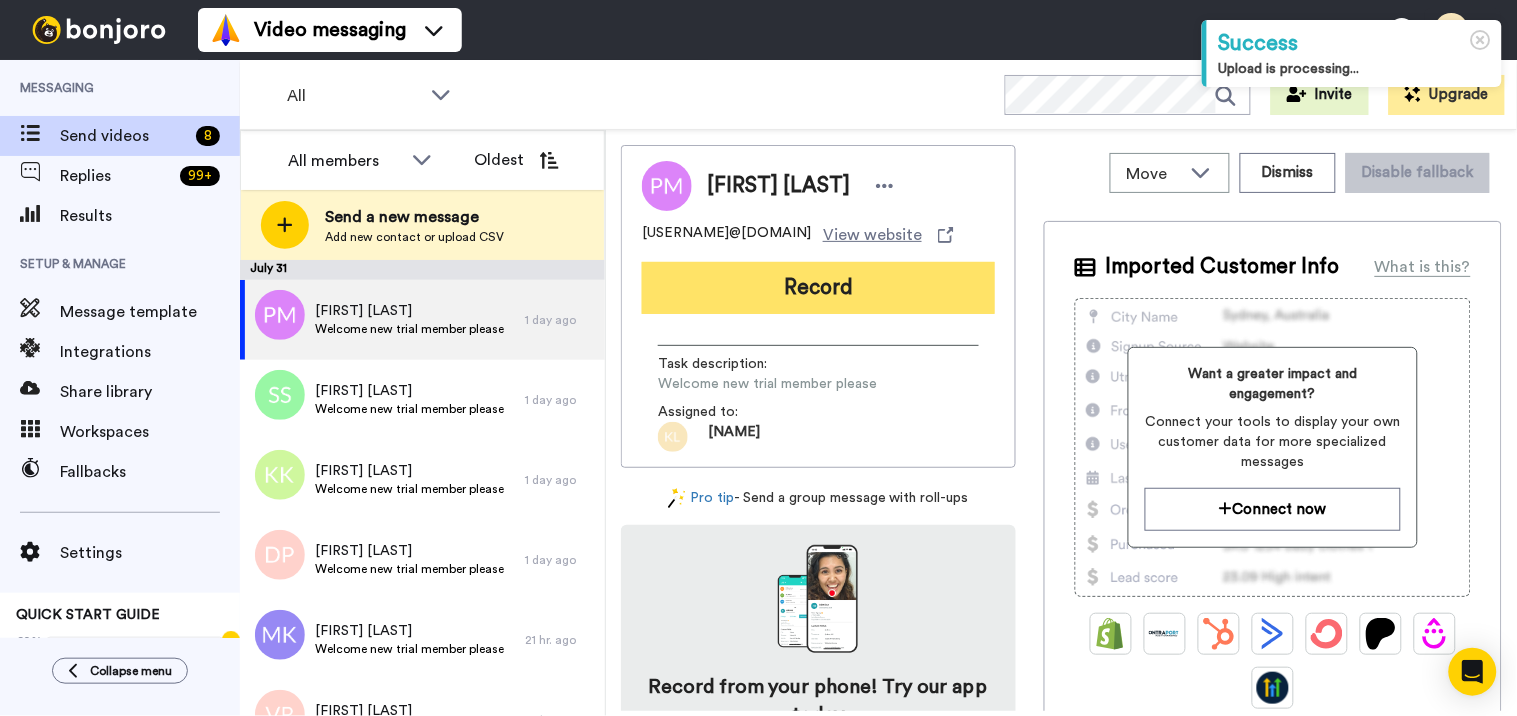 click on "Record" at bounding box center [818, 288] 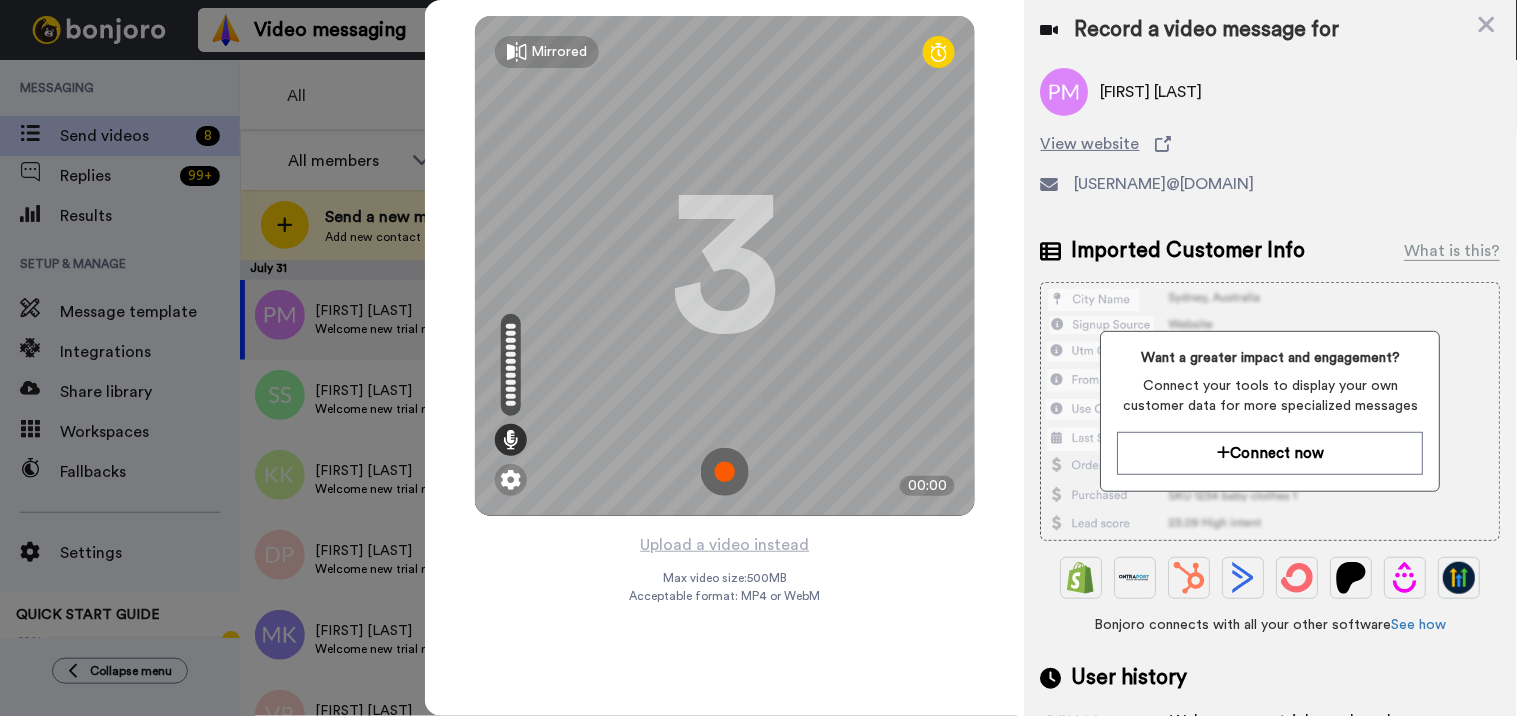 click at bounding box center [725, 472] 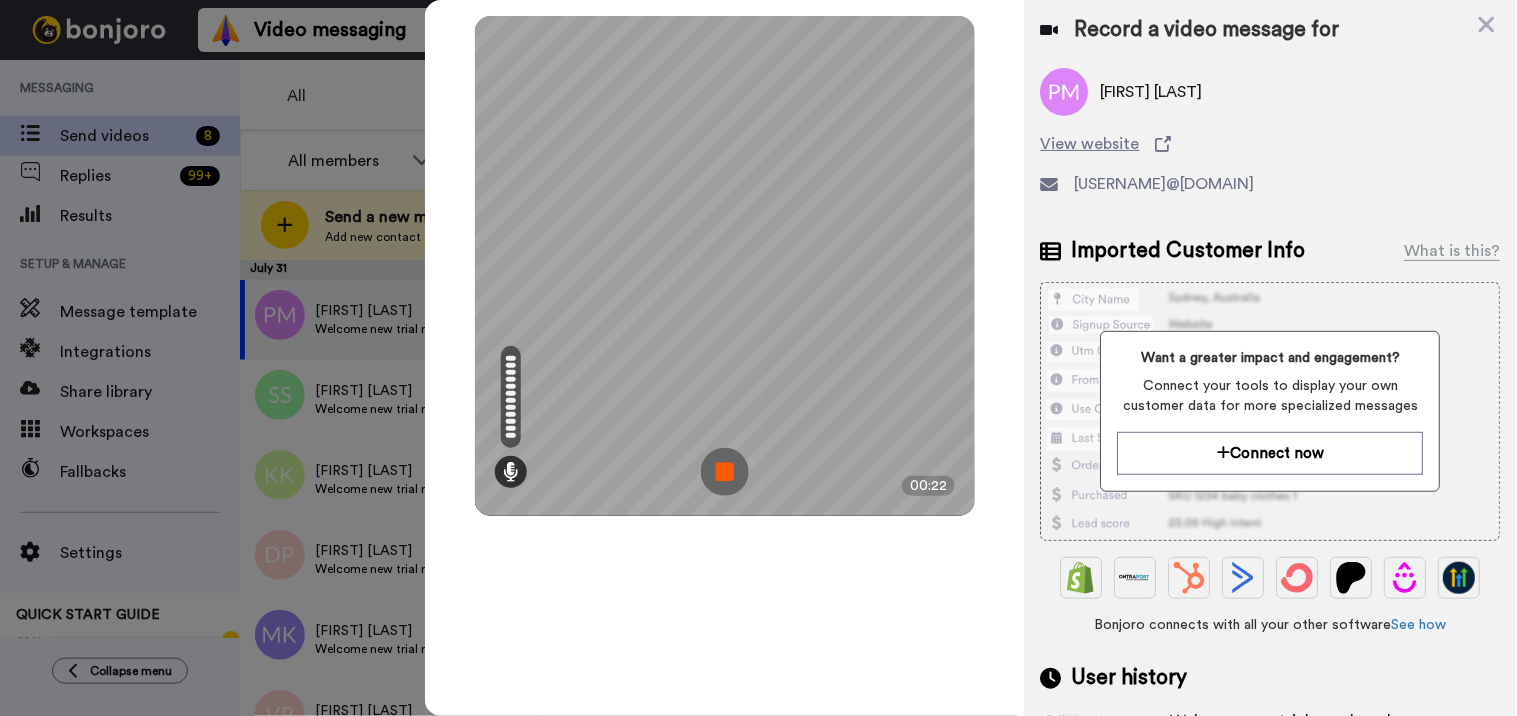 click at bounding box center (725, 472) 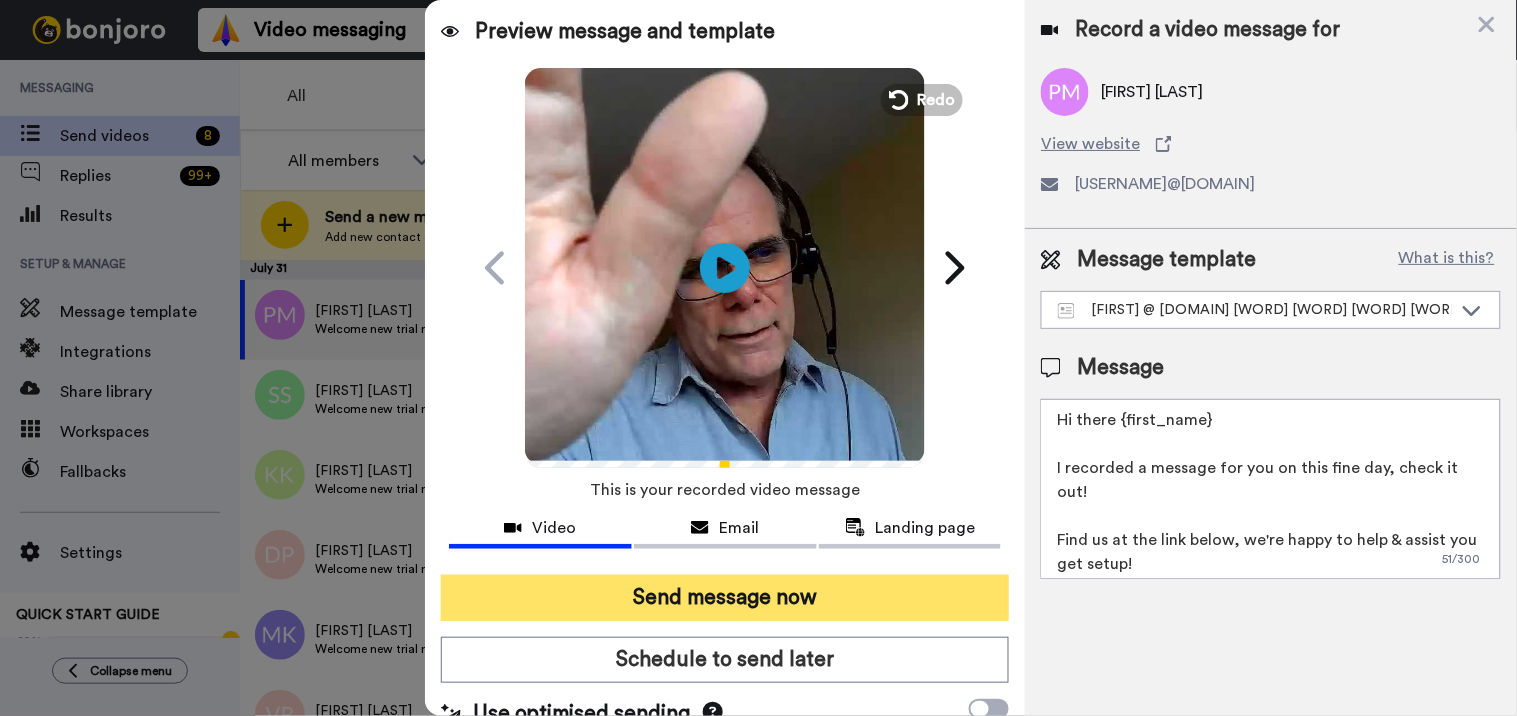 click on "Send message now" at bounding box center (725, 598) 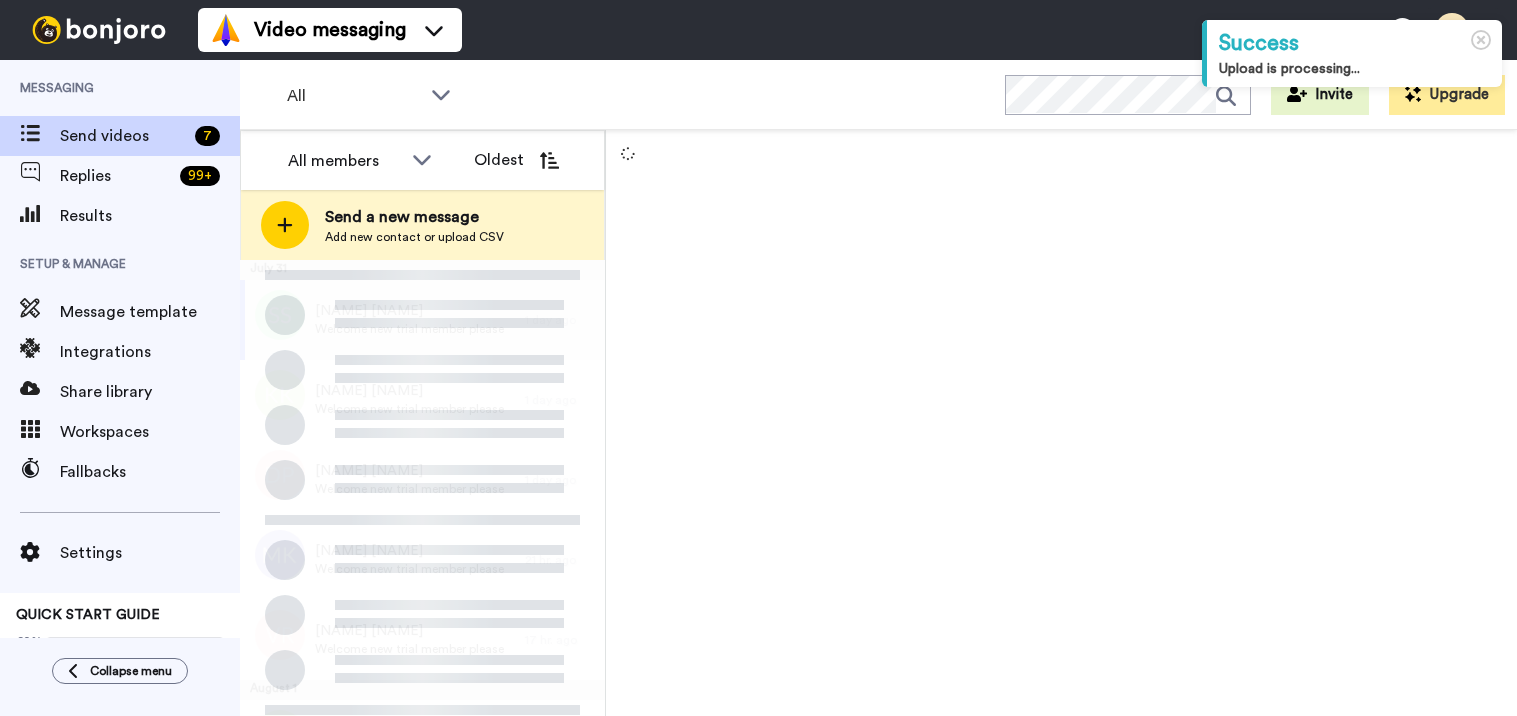 scroll, scrollTop: 0, scrollLeft: 0, axis: both 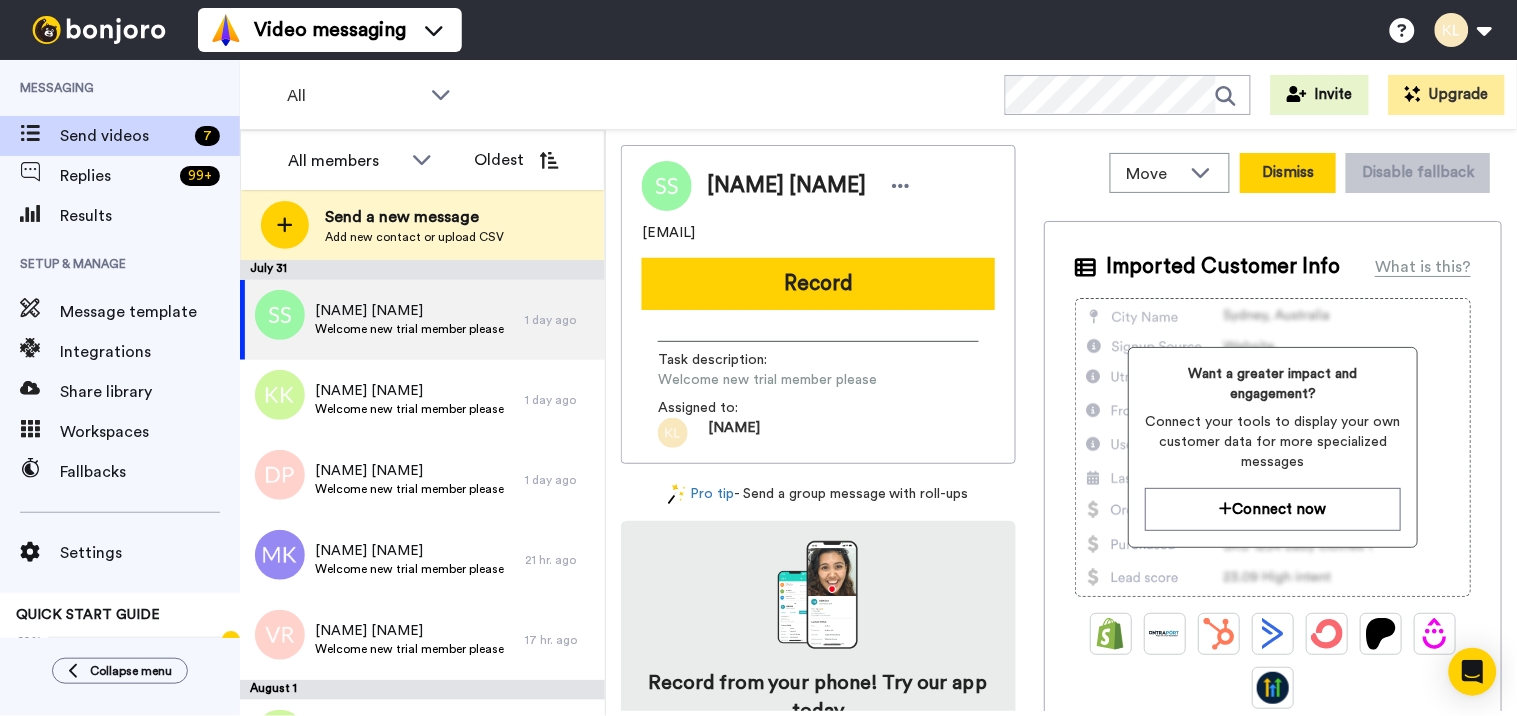 click on "Dismiss" at bounding box center (1288, 173) 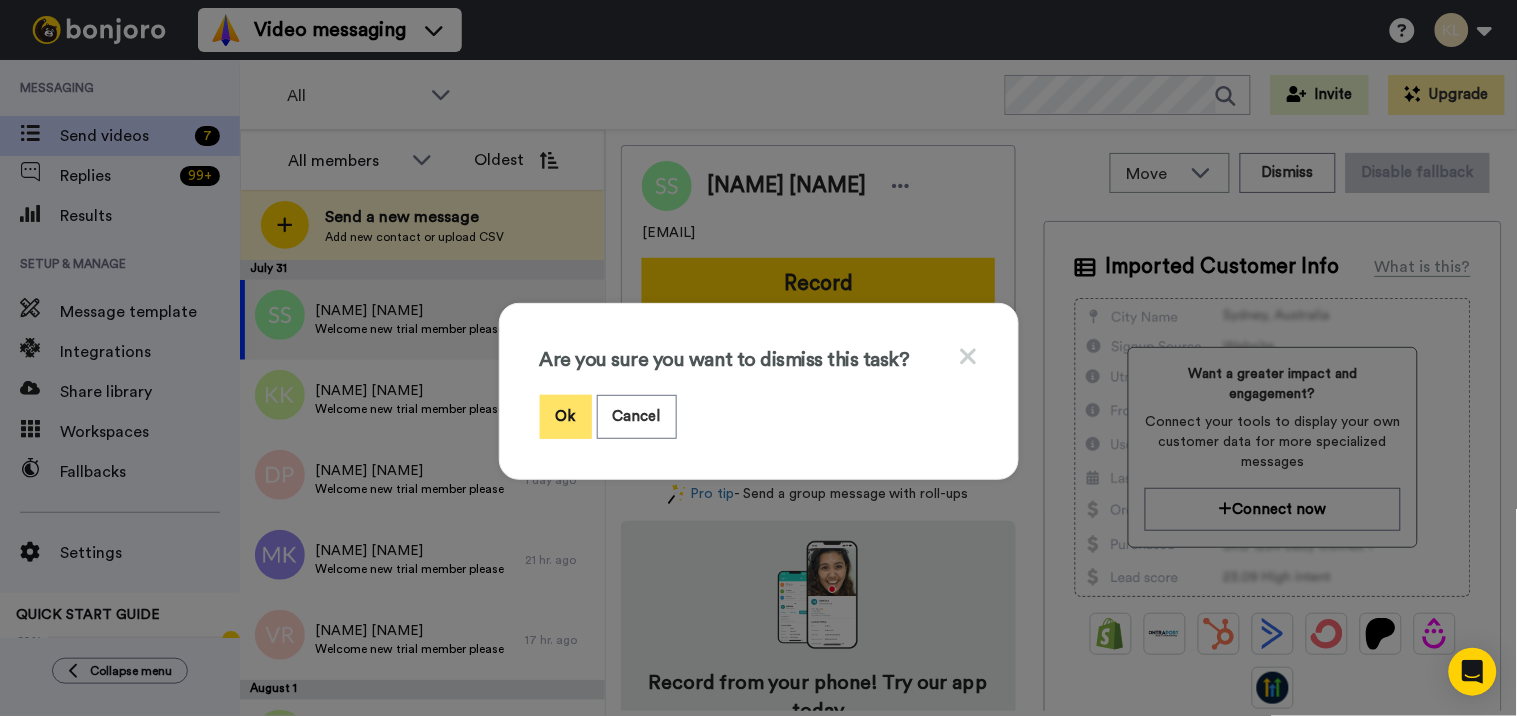 click on "Ok" at bounding box center (566, 416) 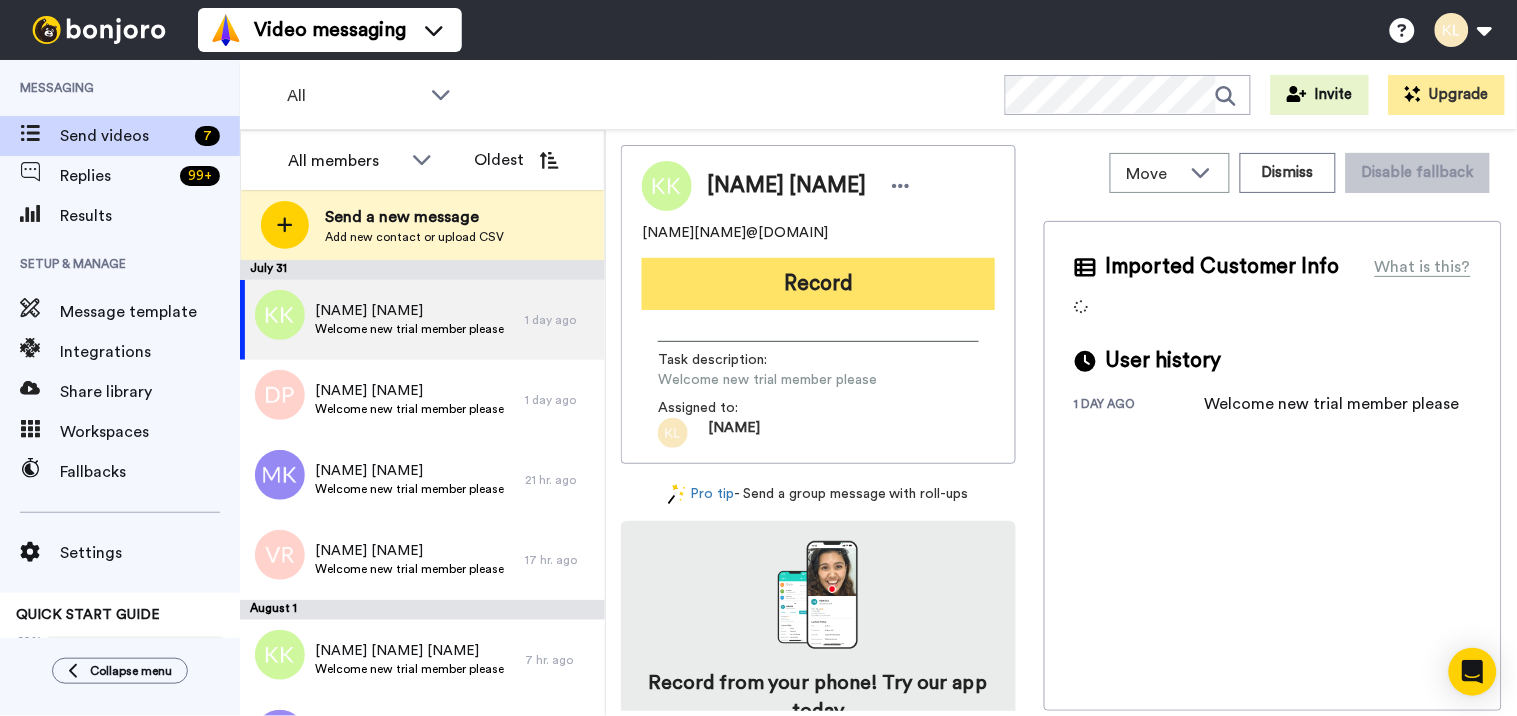 click on "Record" at bounding box center [818, 284] 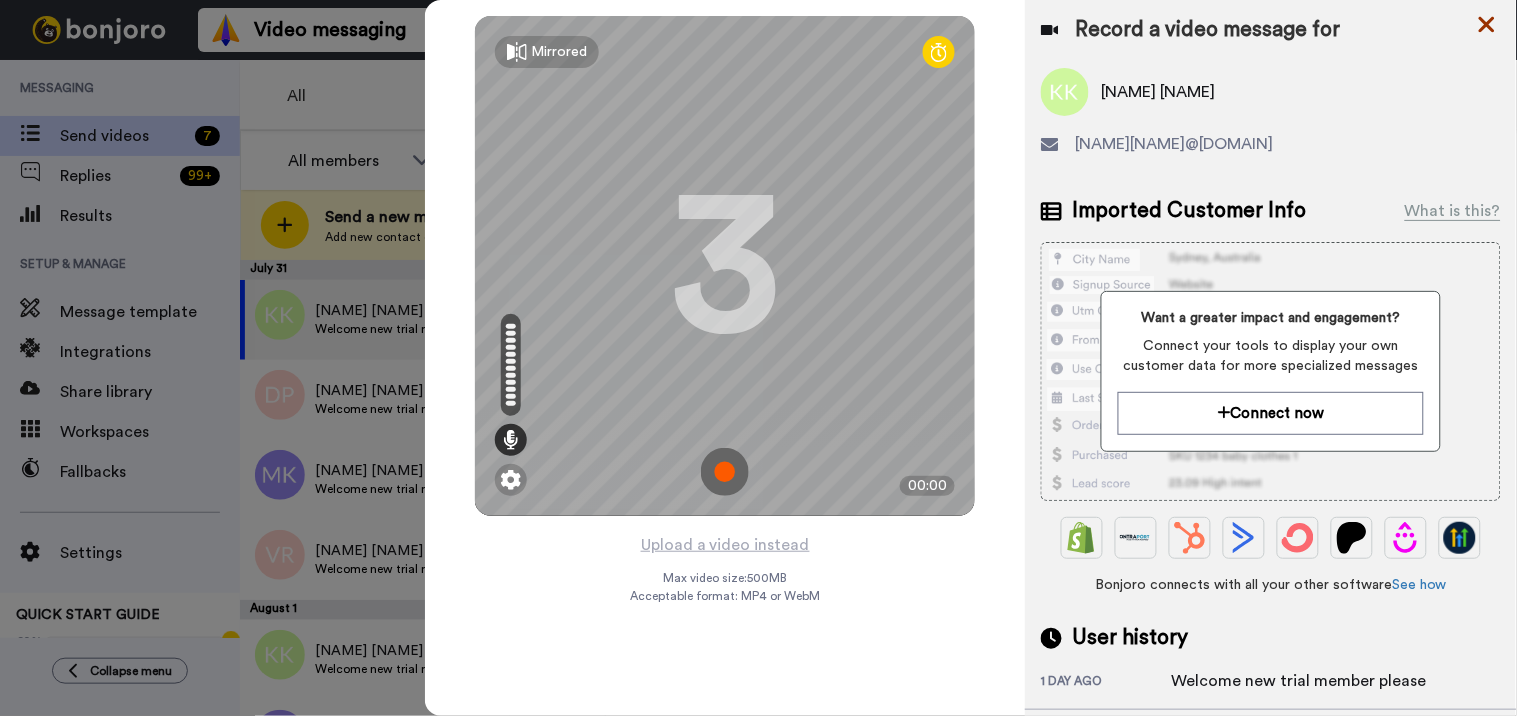 click 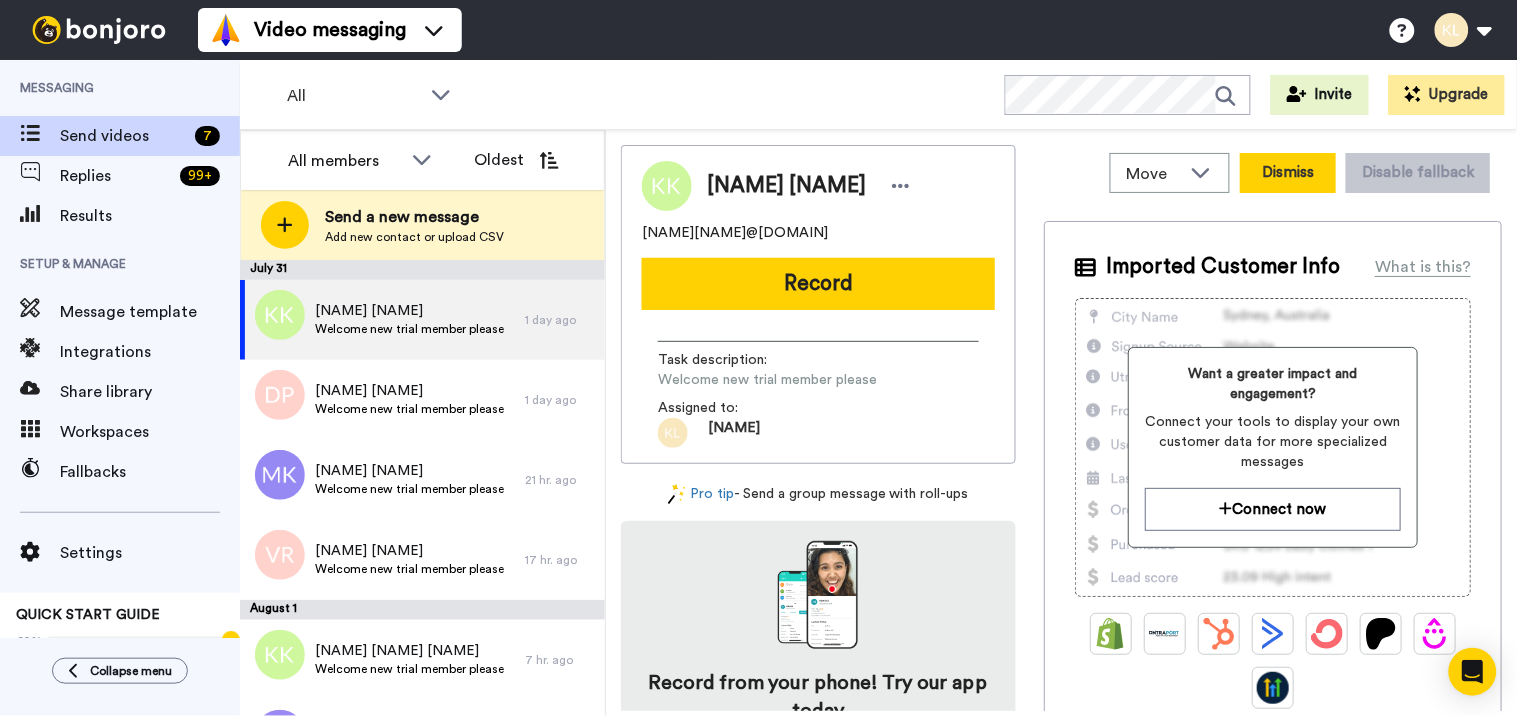 click on "Dismiss" at bounding box center (1288, 173) 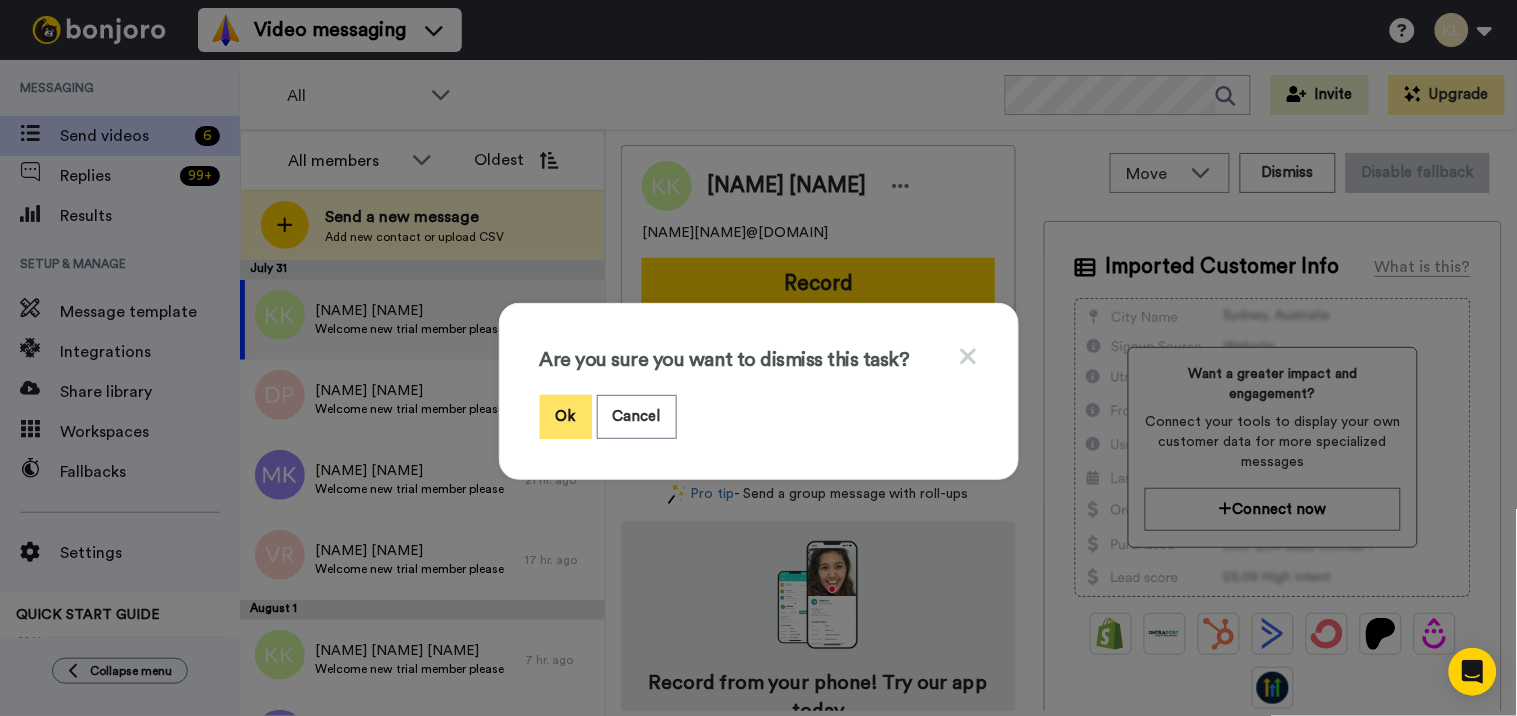 click on "Ok" at bounding box center [566, 416] 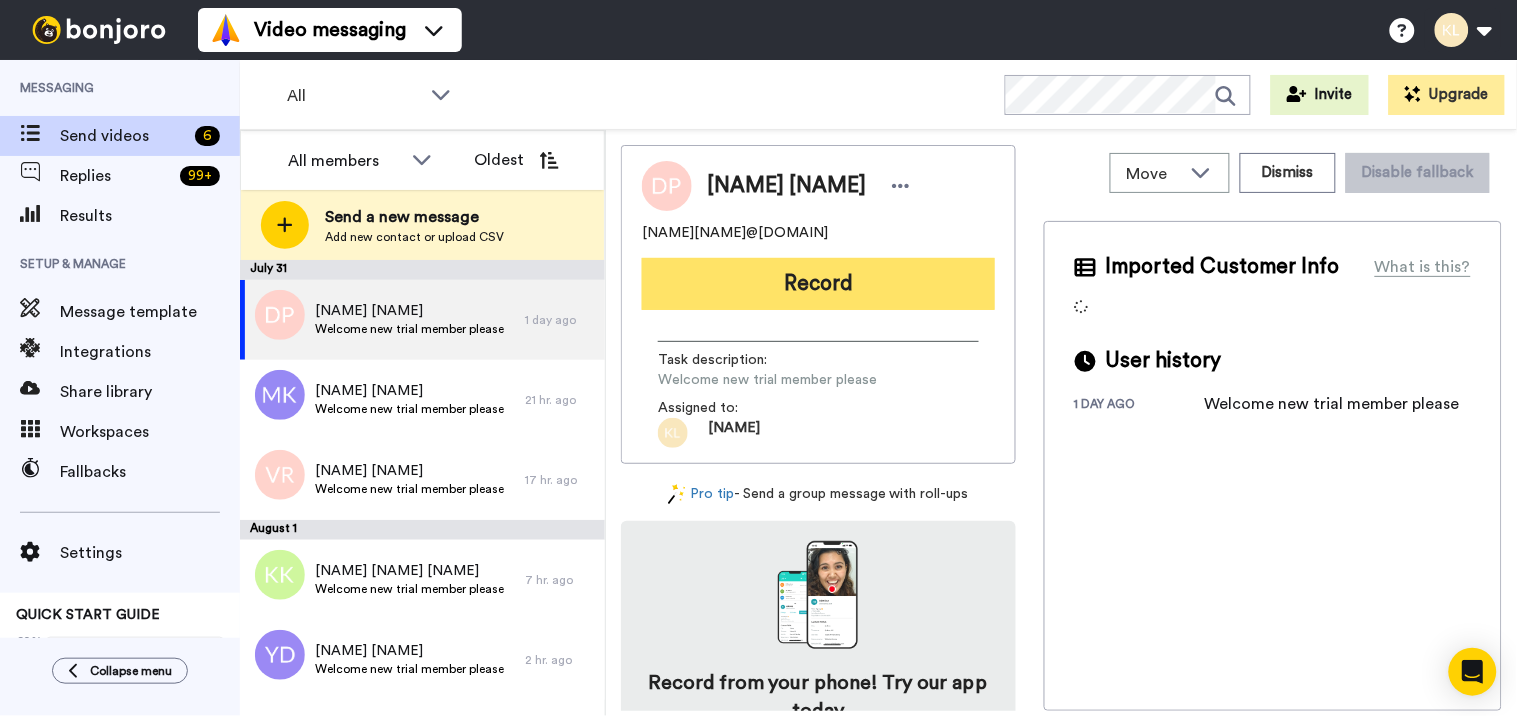 click on "Record" at bounding box center [818, 284] 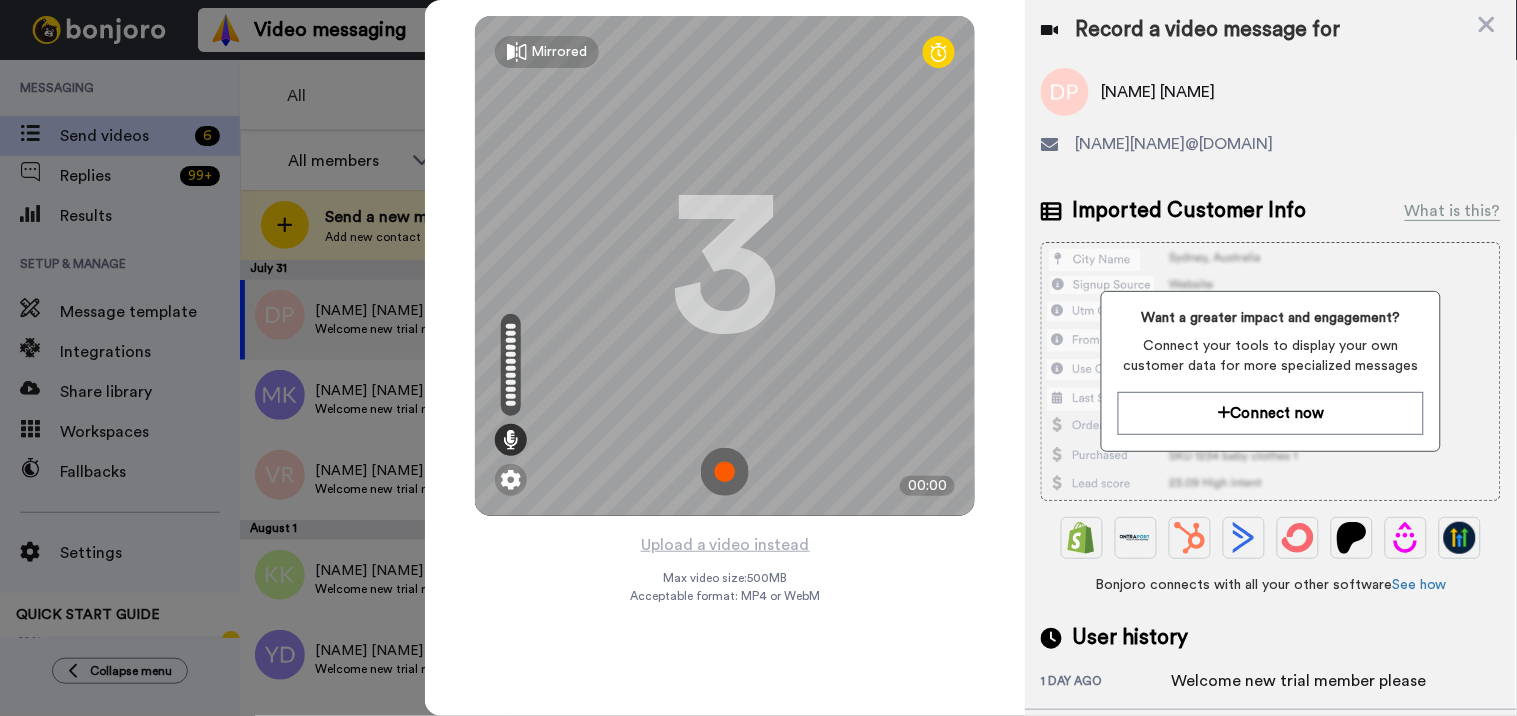 click at bounding box center [725, 472] 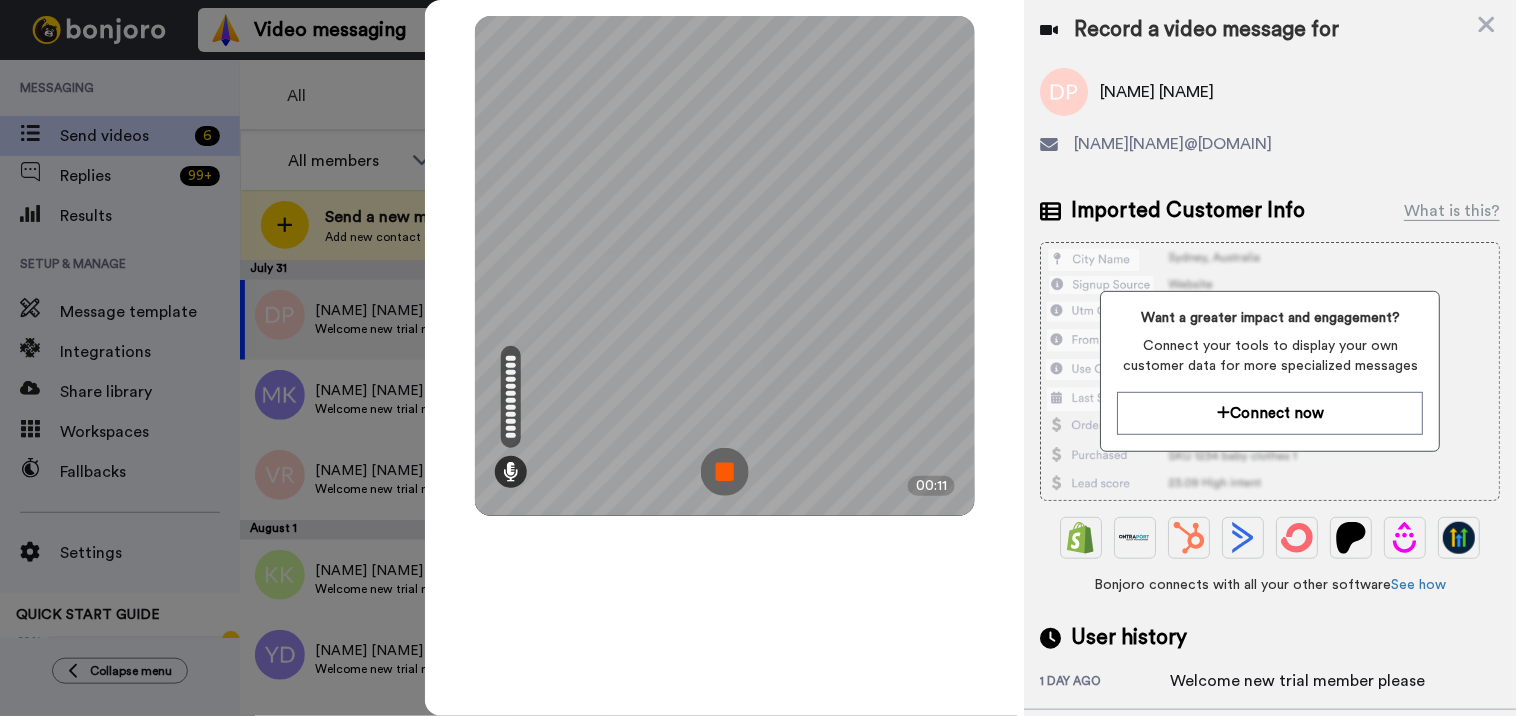 click at bounding box center [725, 472] 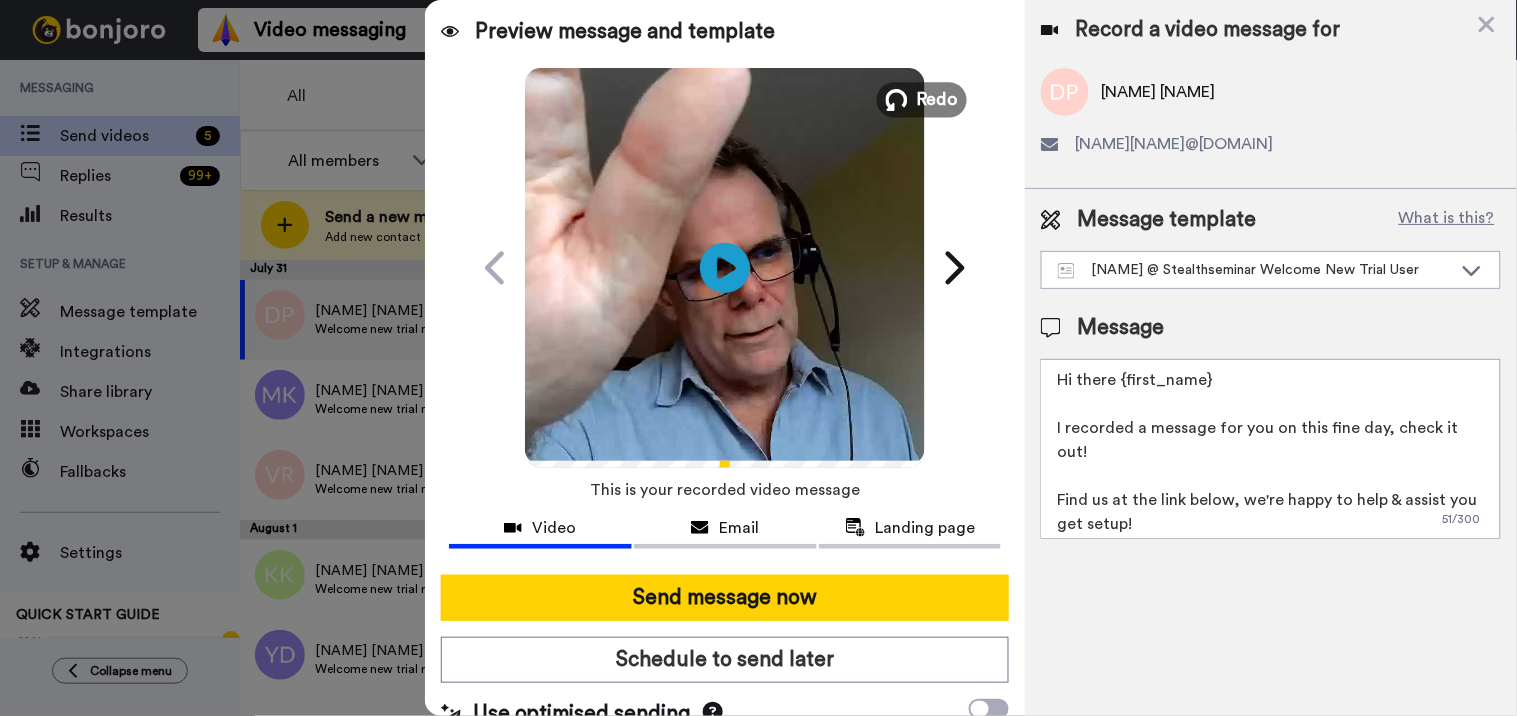 click on "Redo" at bounding box center [938, 99] 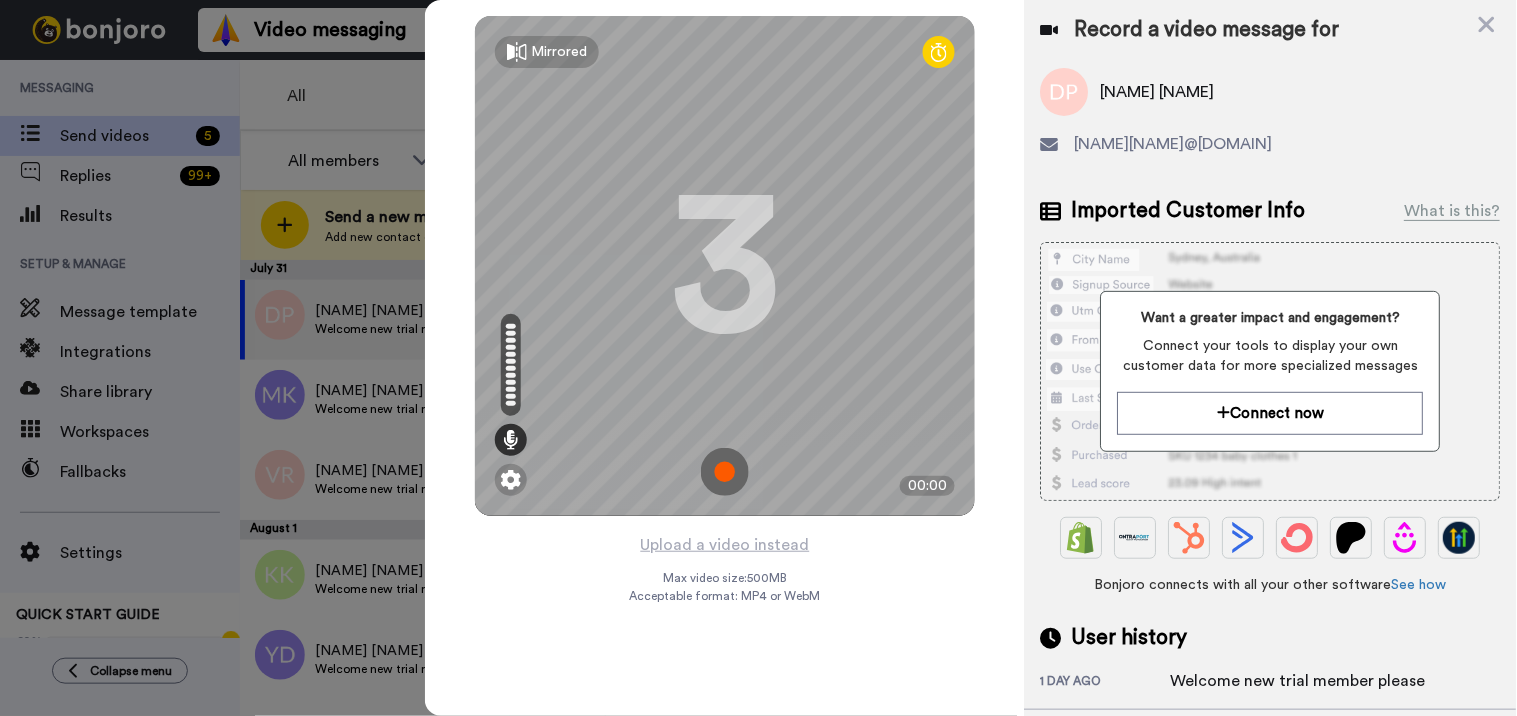 click at bounding box center (725, 472) 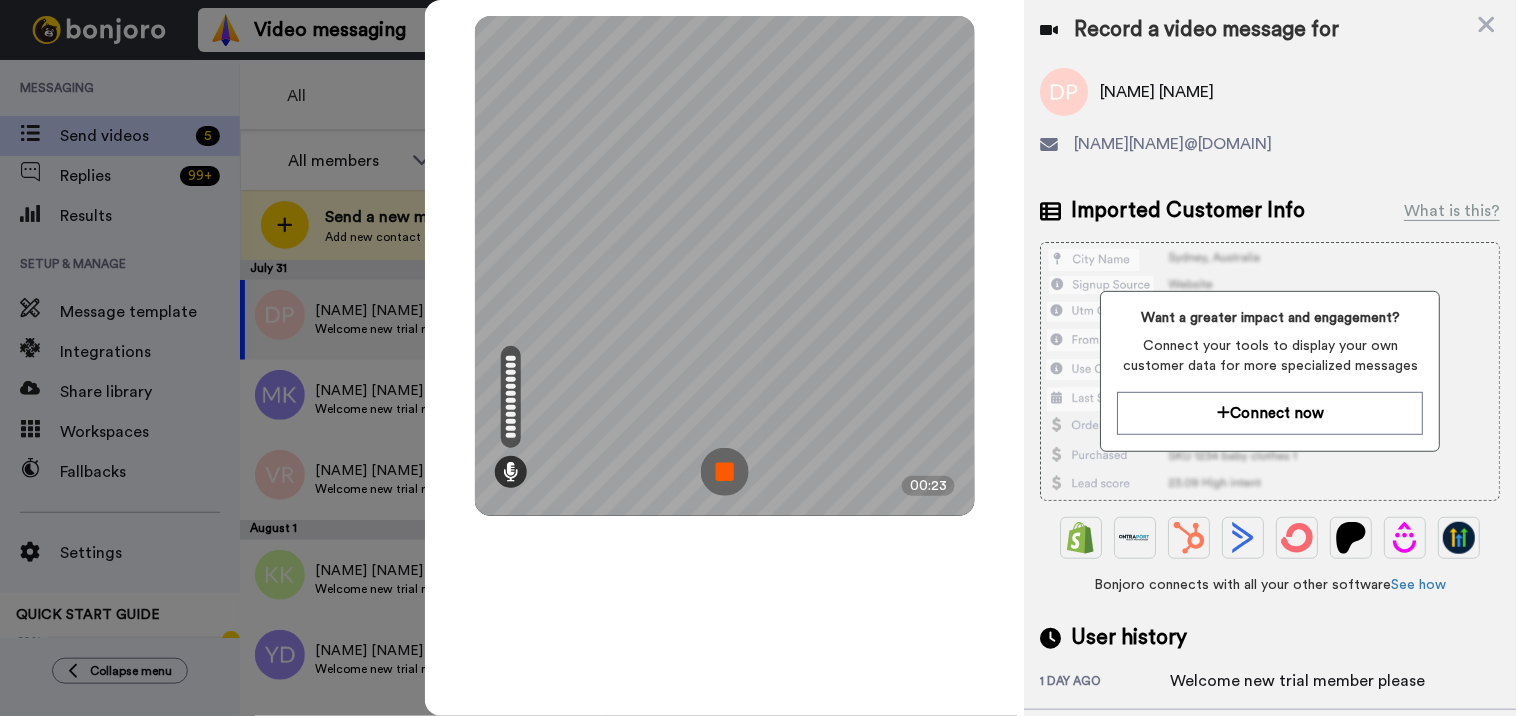 click at bounding box center (725, 472) 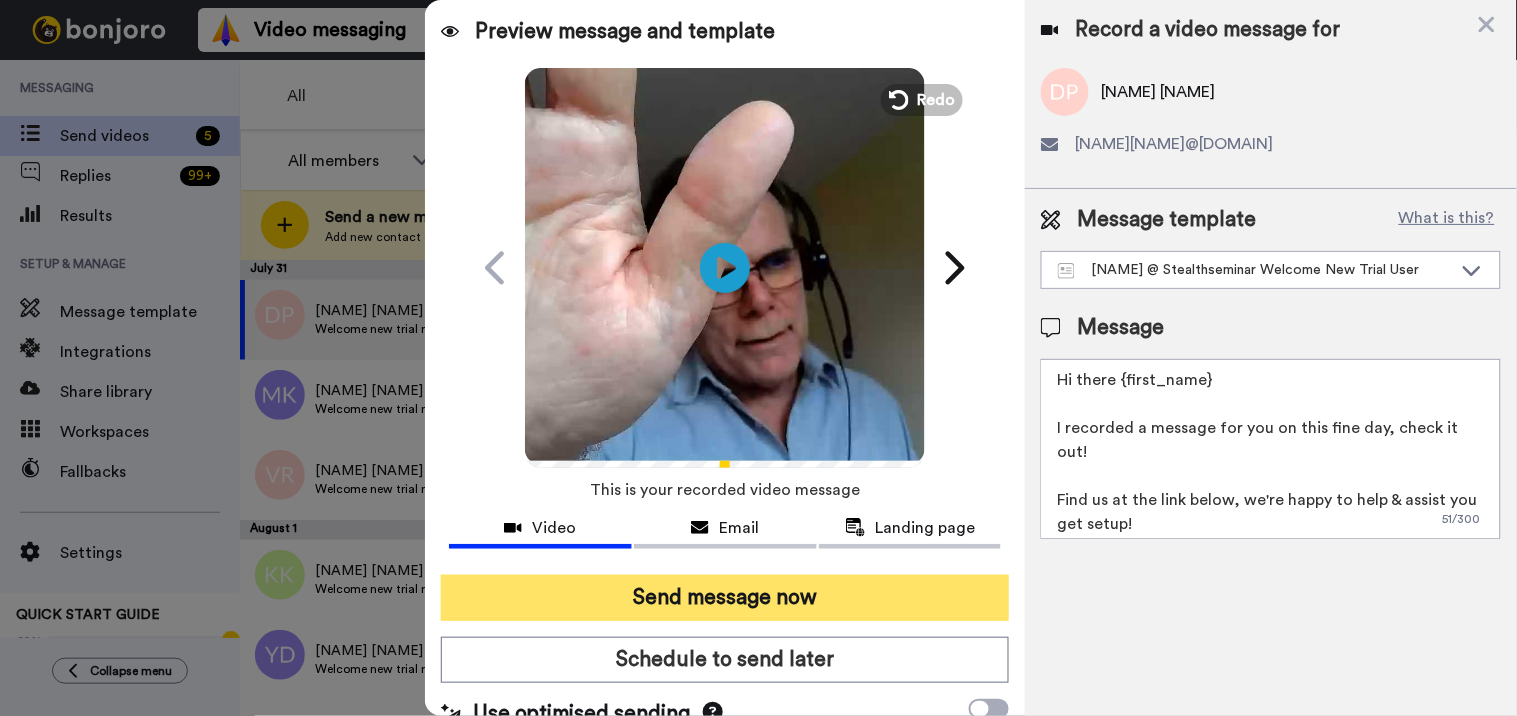 click on "Send message now" at bounding box center [725, 598] 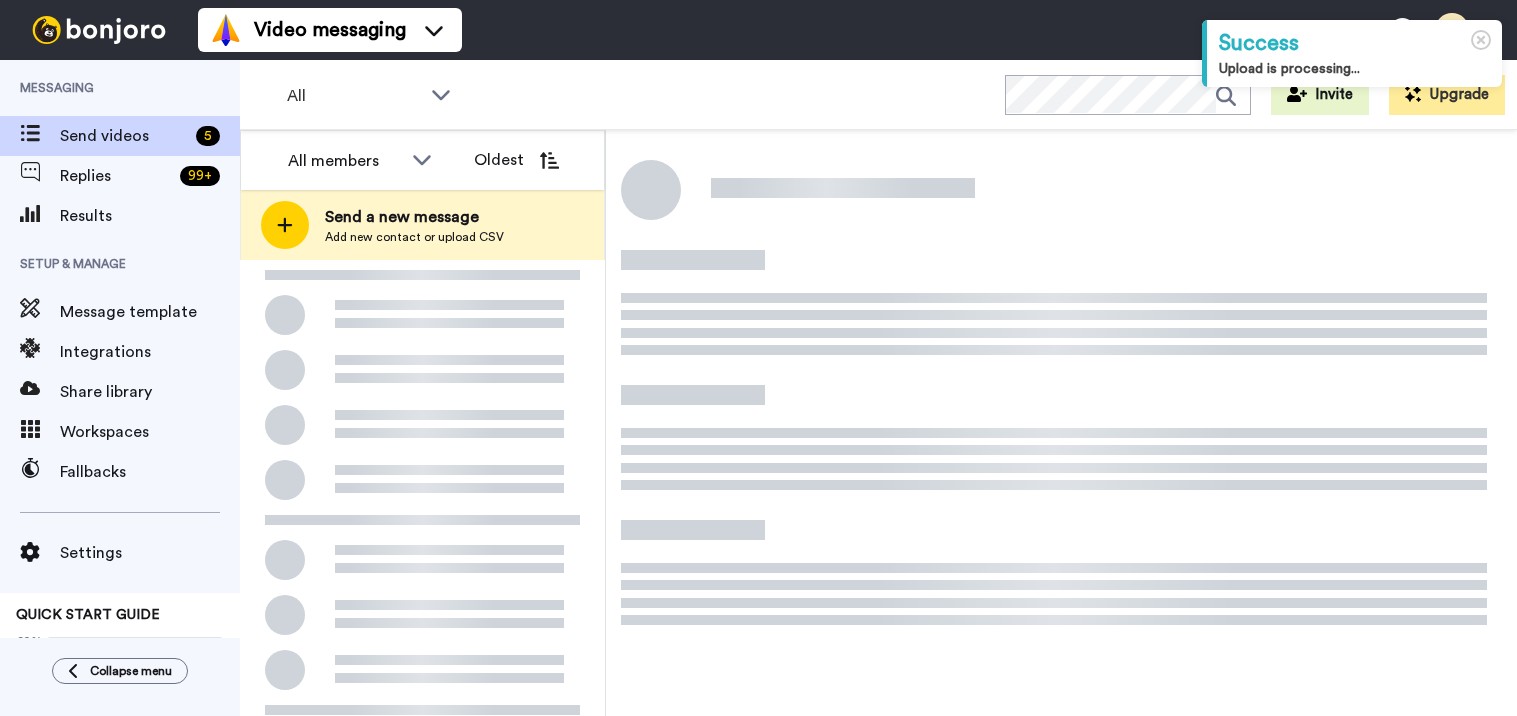 scroll, scrollTop: 0, scrollLeft: 0, axis: both 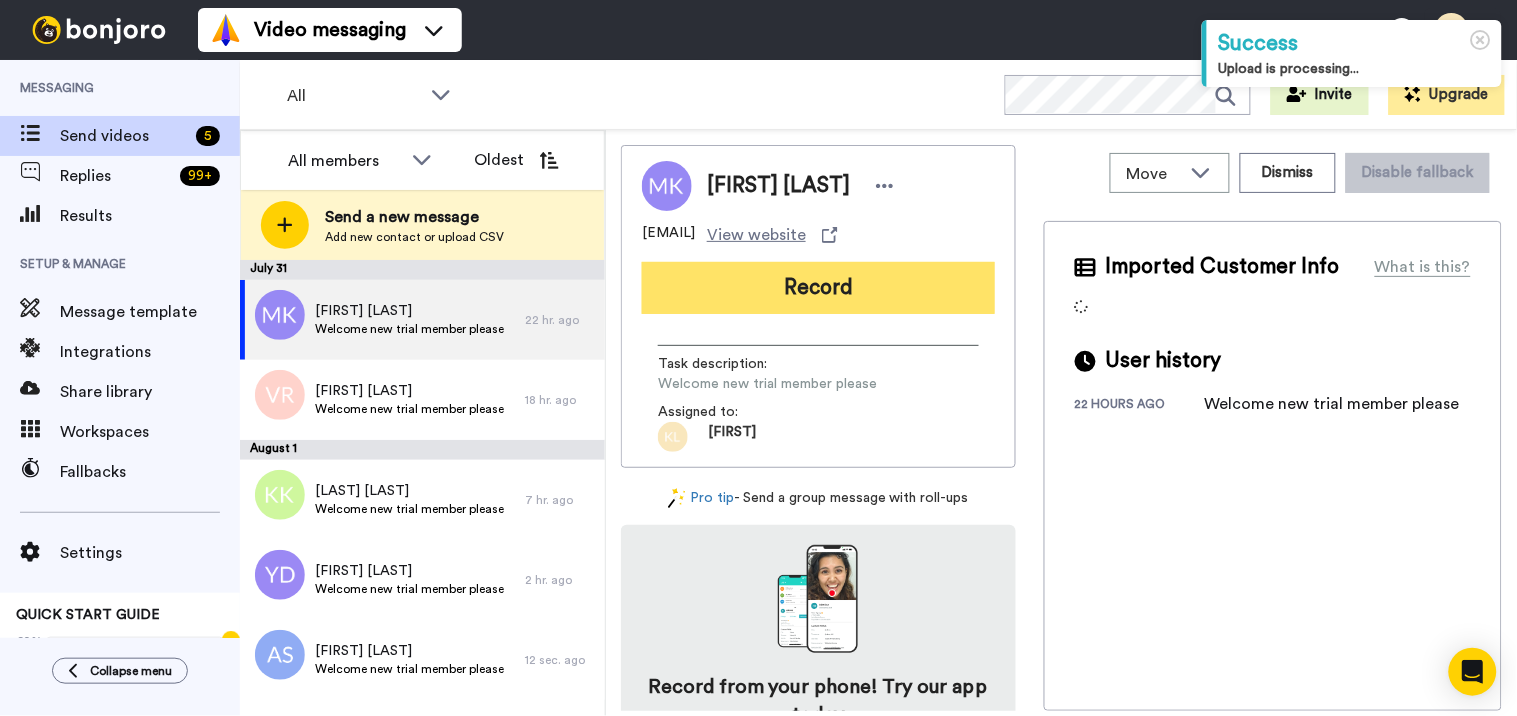 click on "Record" at bounding box center (818, 288) 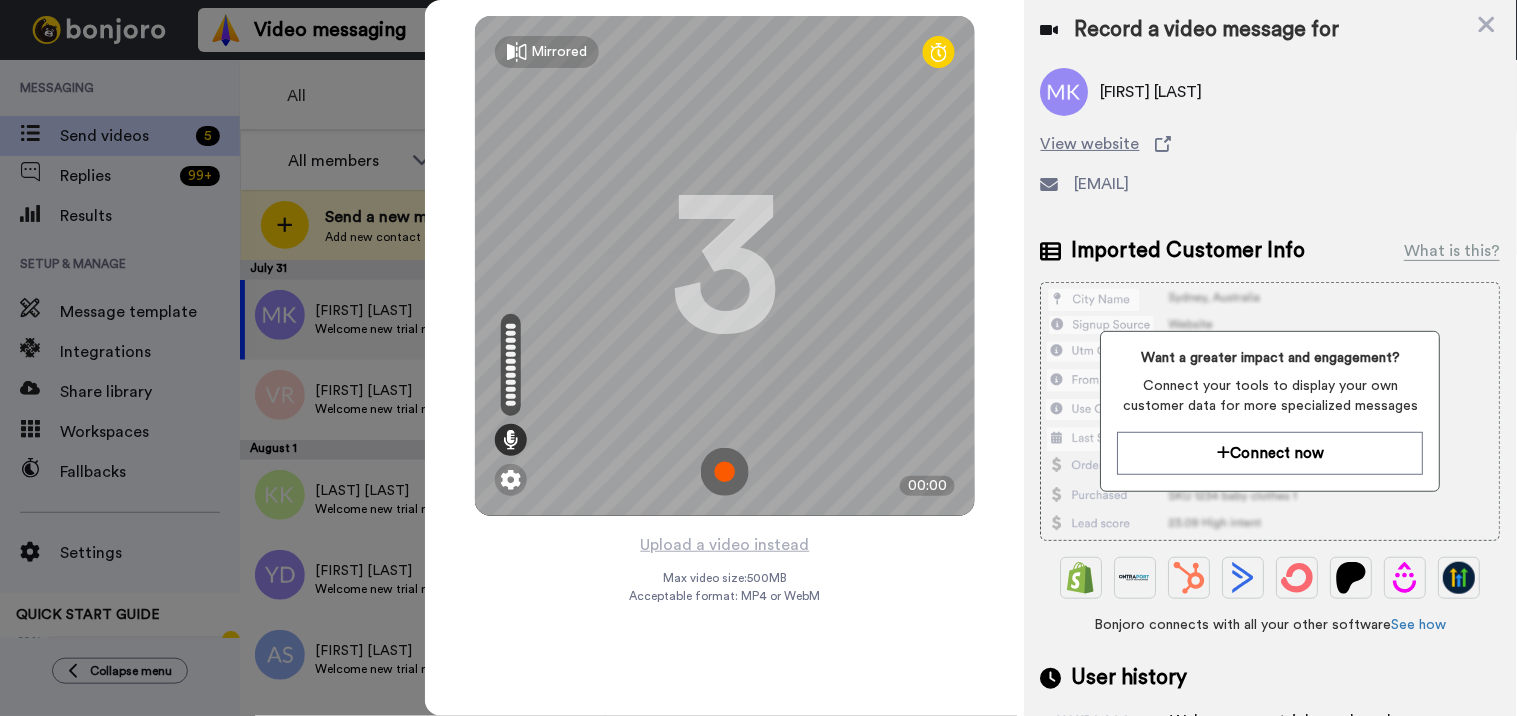 click at bounding box center [725, 472] 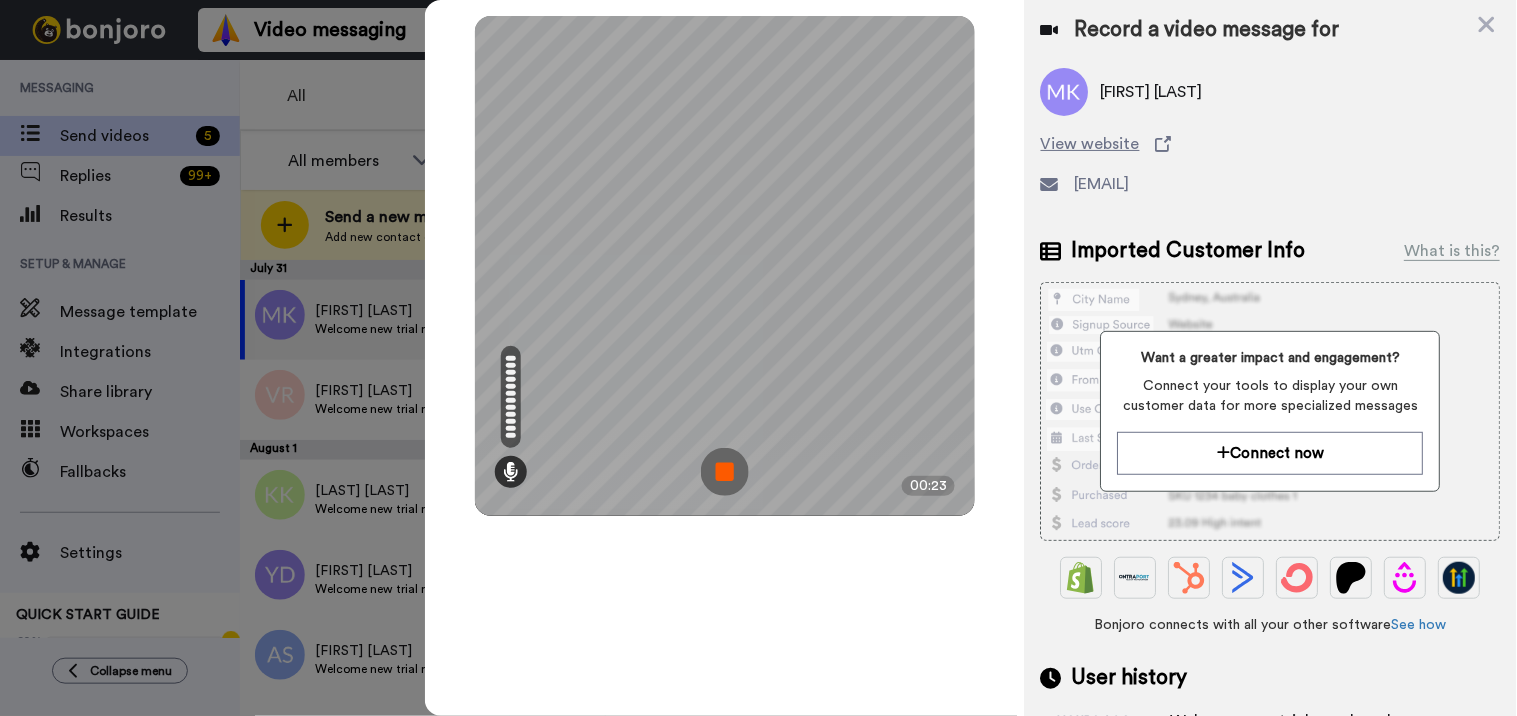 click at bounding box center [725, 472] 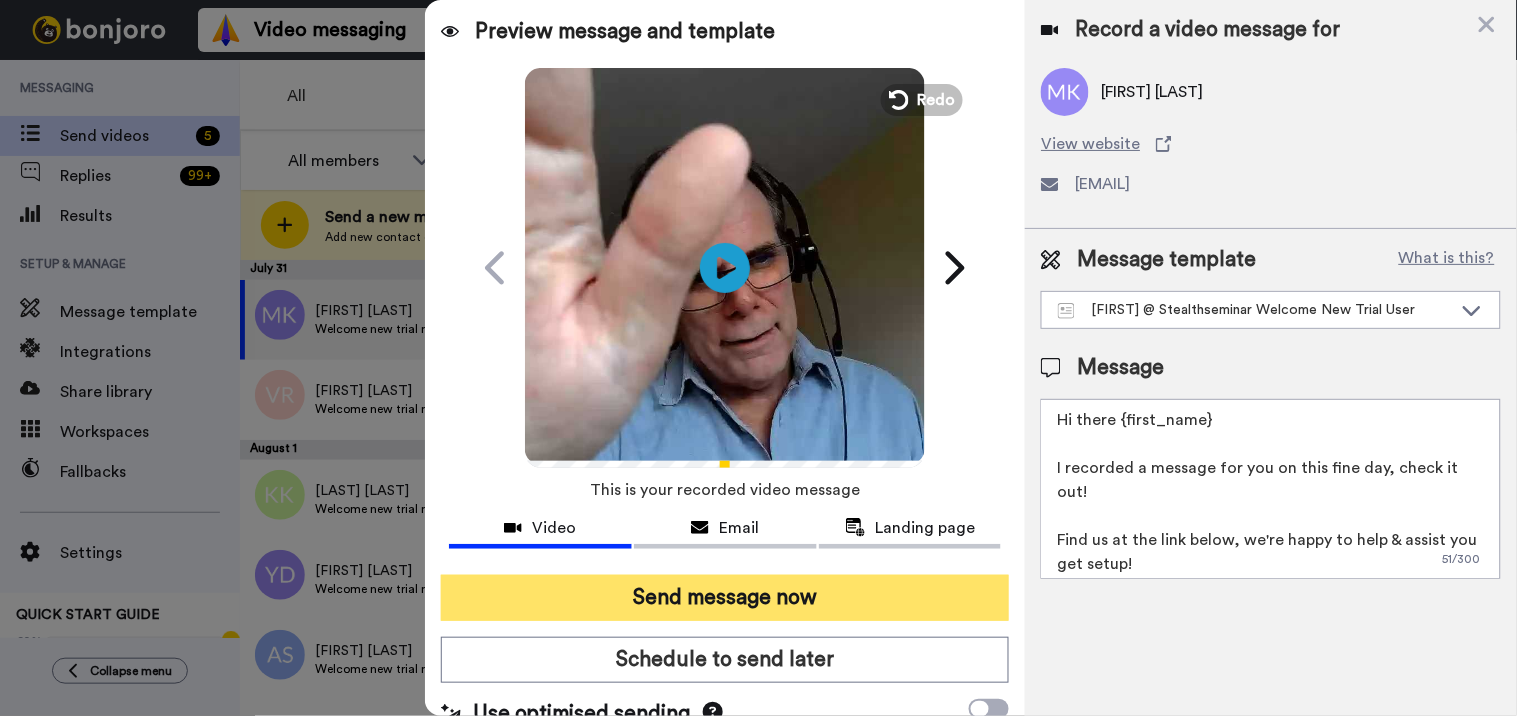 click on "Send message now" at bounding box center (725, 598) 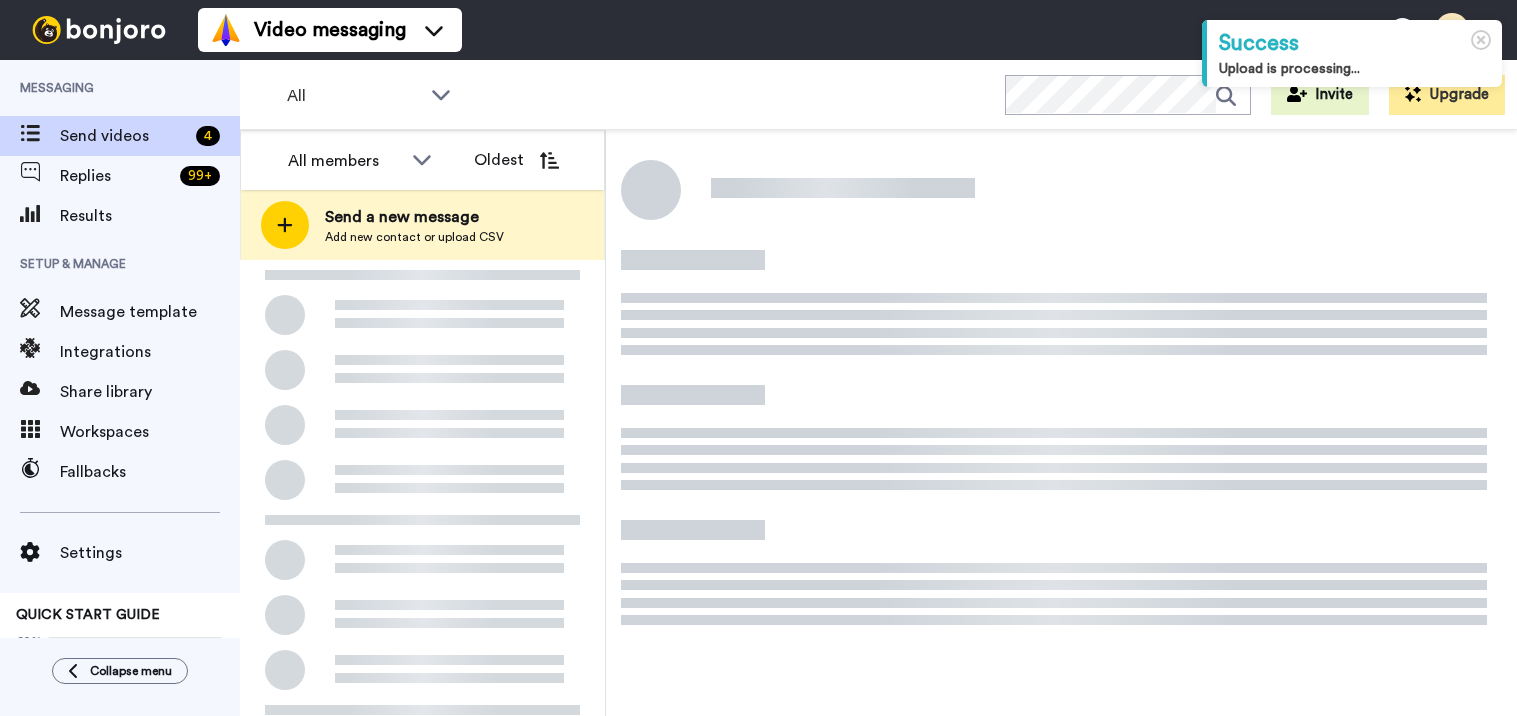 scroll, scrollTop: 0, scrollLeft: 0, axis: both 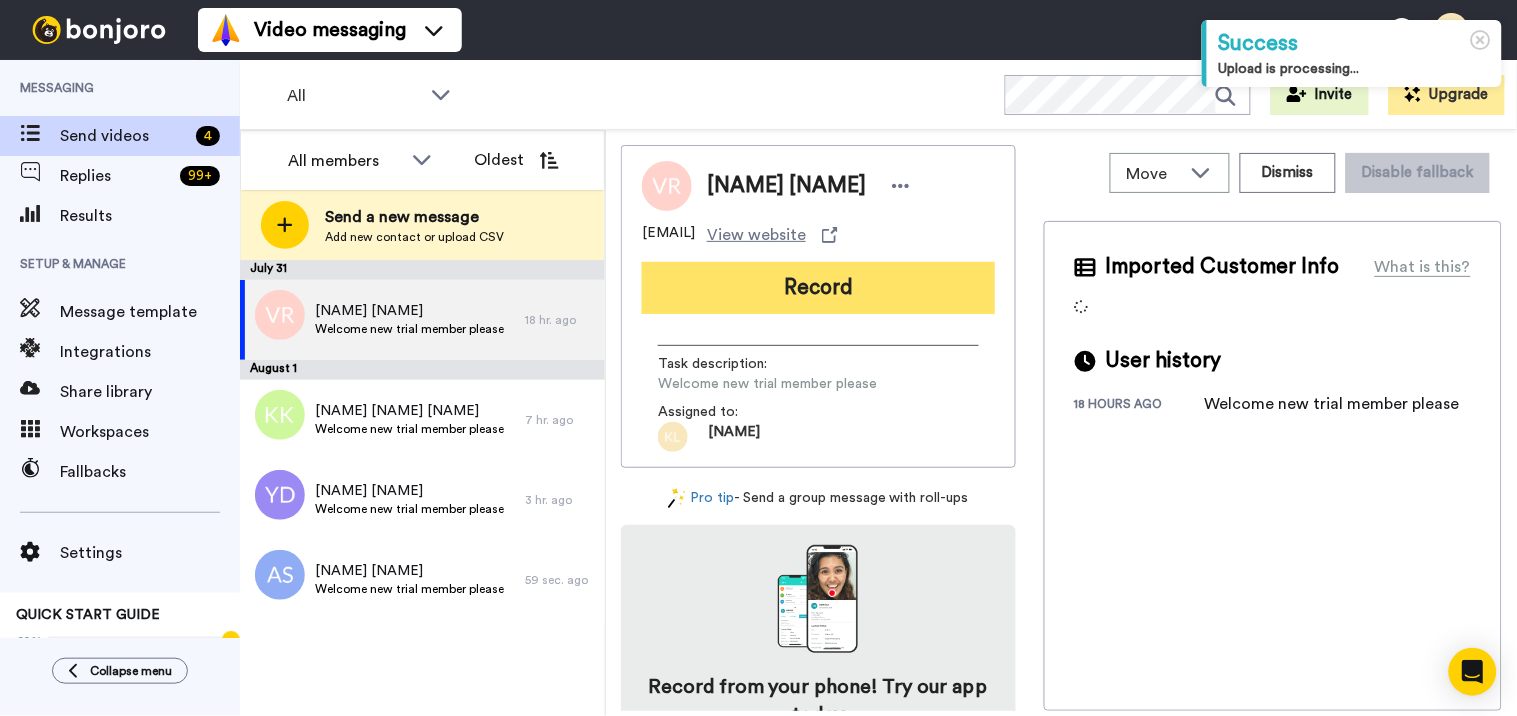 click on "Record" at bounding box center (818, 288) 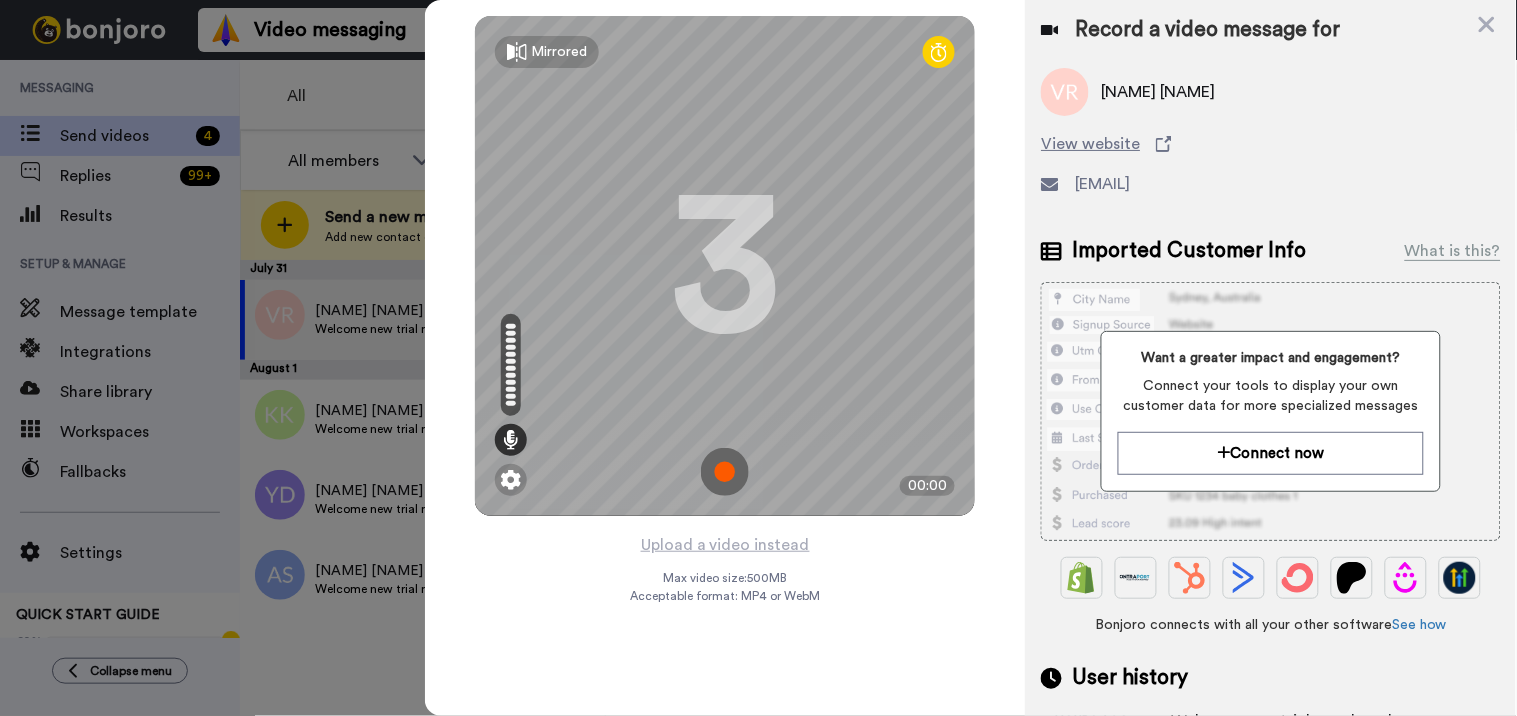 click at bounding box center (725, 472) 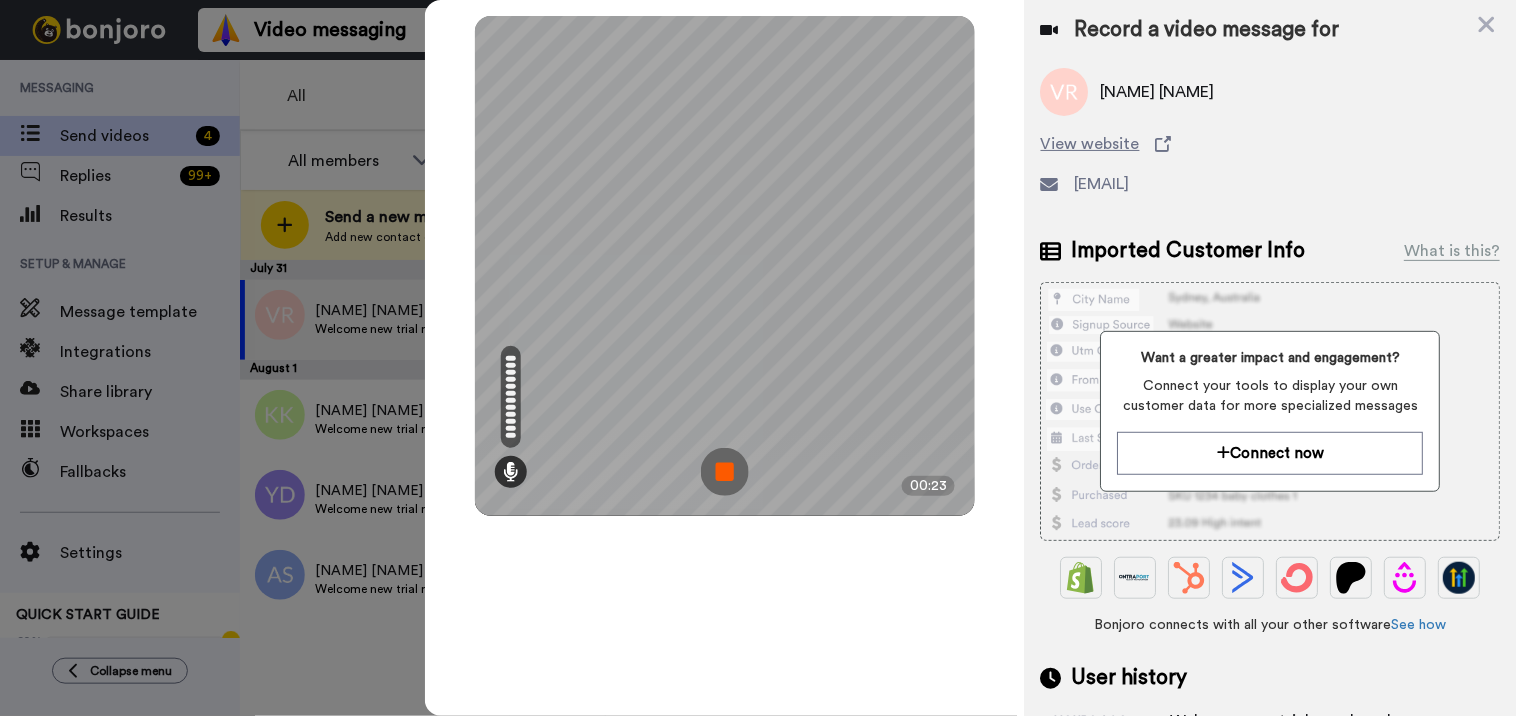 click at bounding box center (725, 472) 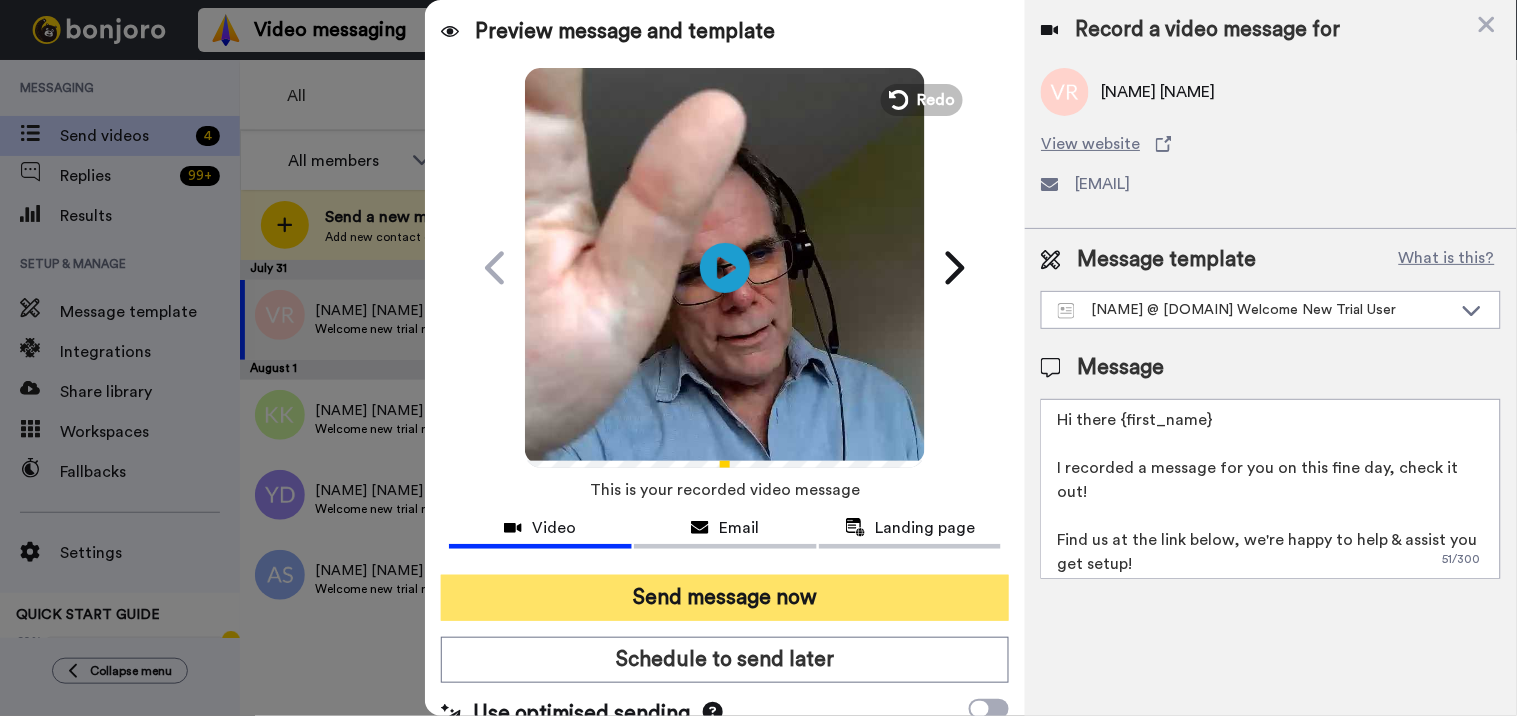 click on "Send message now" at bounding box center [725, 598] 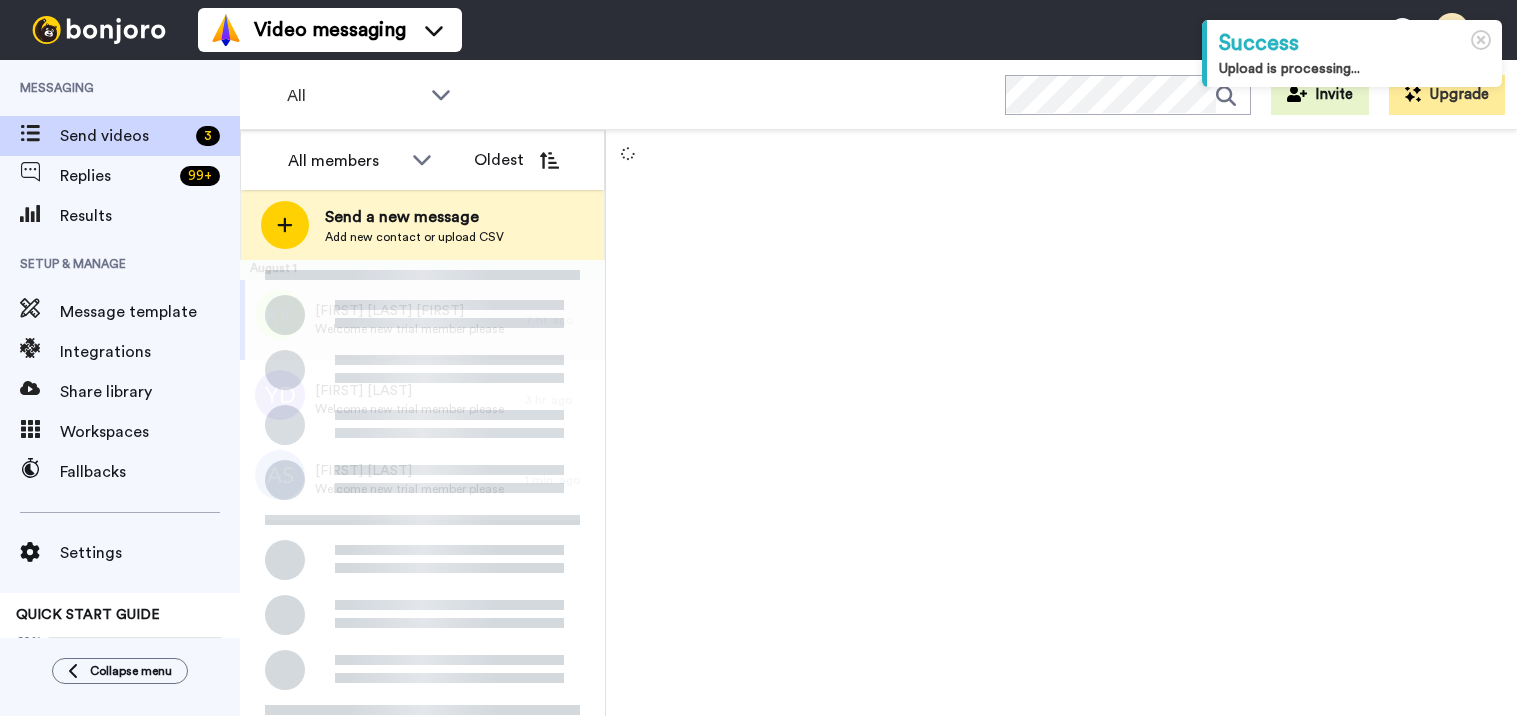 scroll, scrollTop: 0, scrollLeft: 0, axis: both 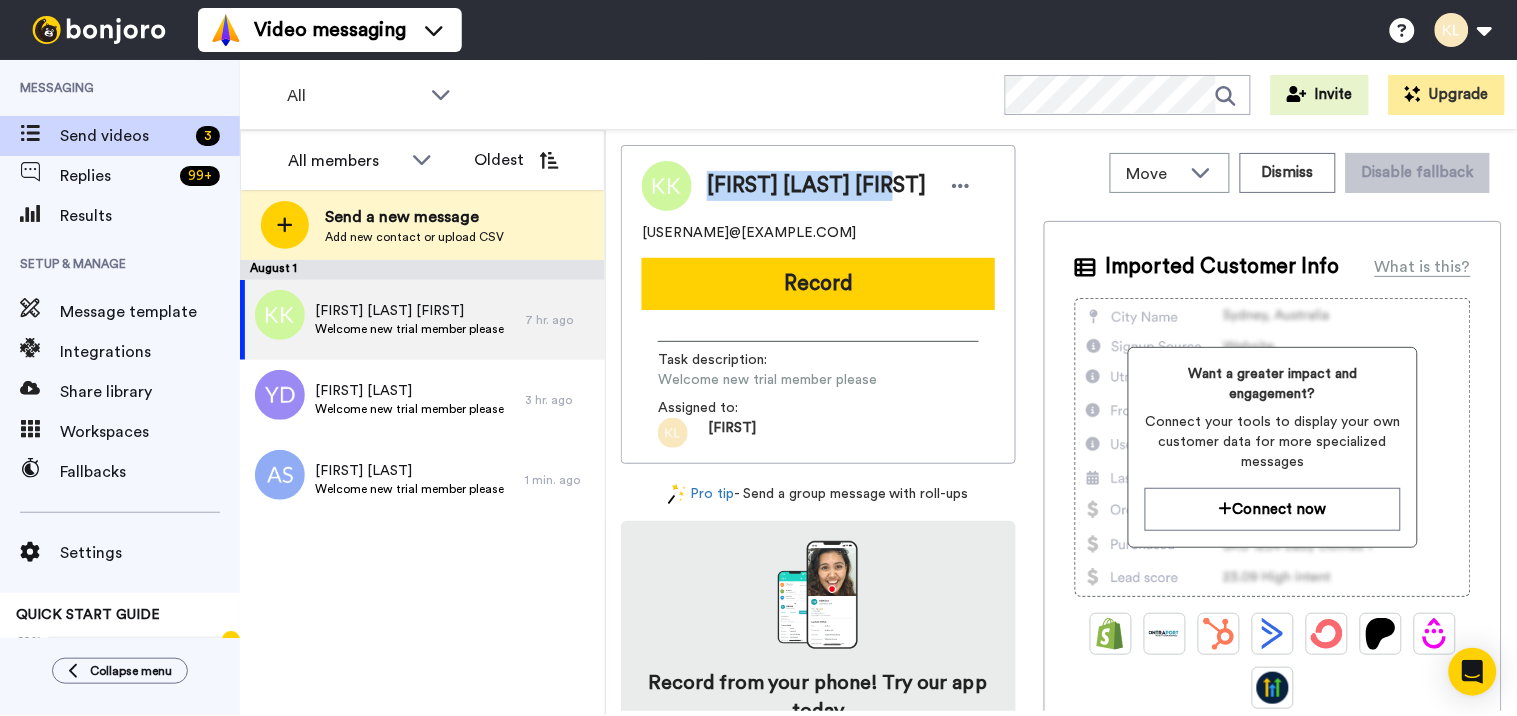 drag, startPoint x: 914, startPoint y: 184, endPoint x: 706, endPoint y: 191, distance: 208.11775 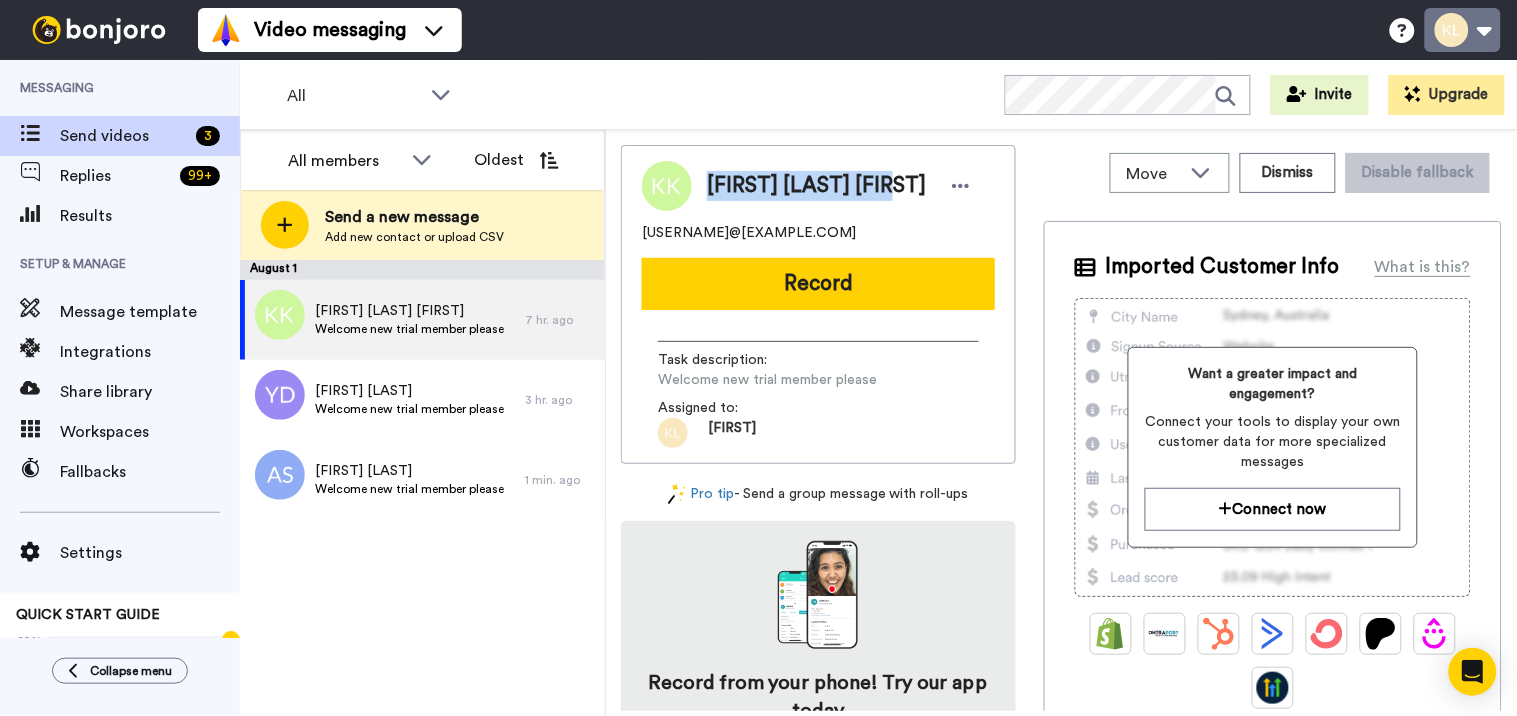 click at bounding box center (1463, 30) 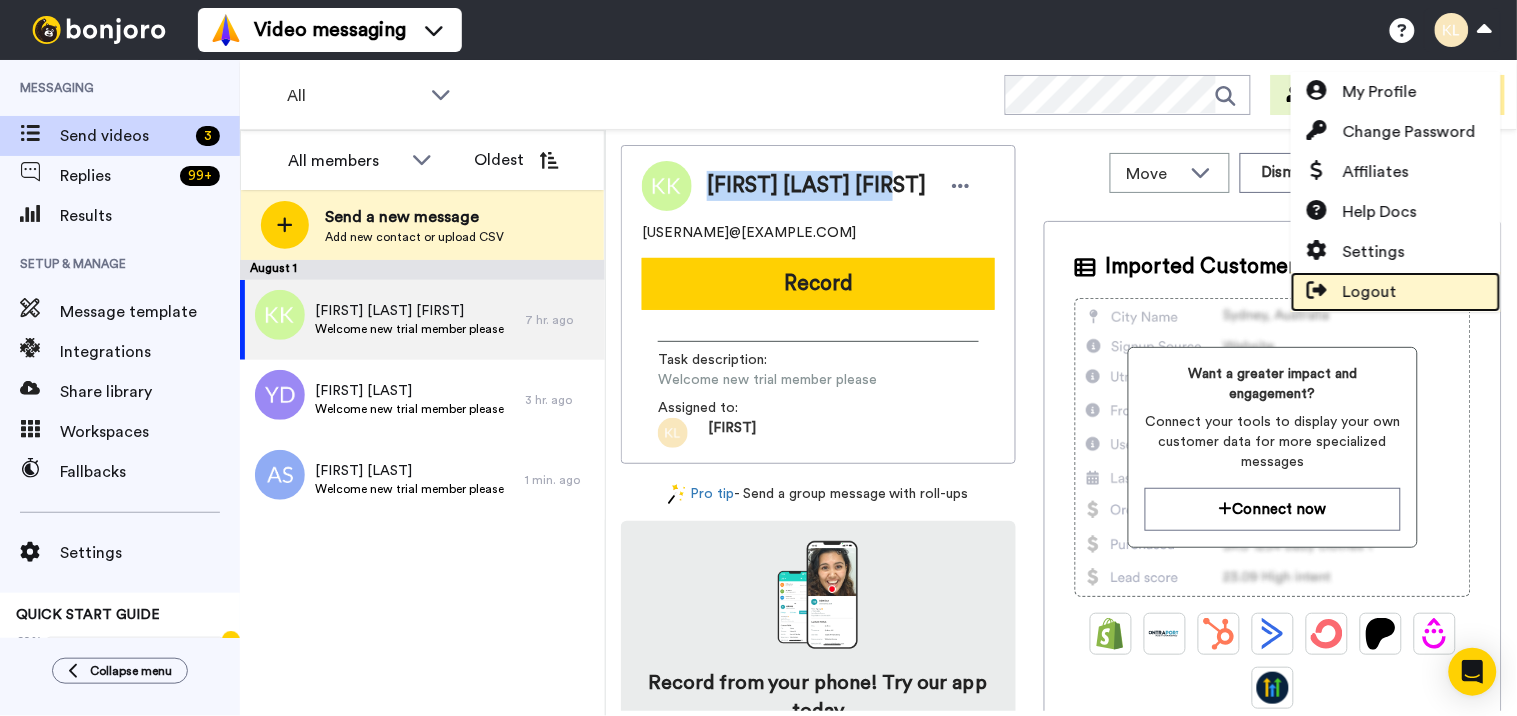 click on "Logout" at bounding box center [1396, 292] 